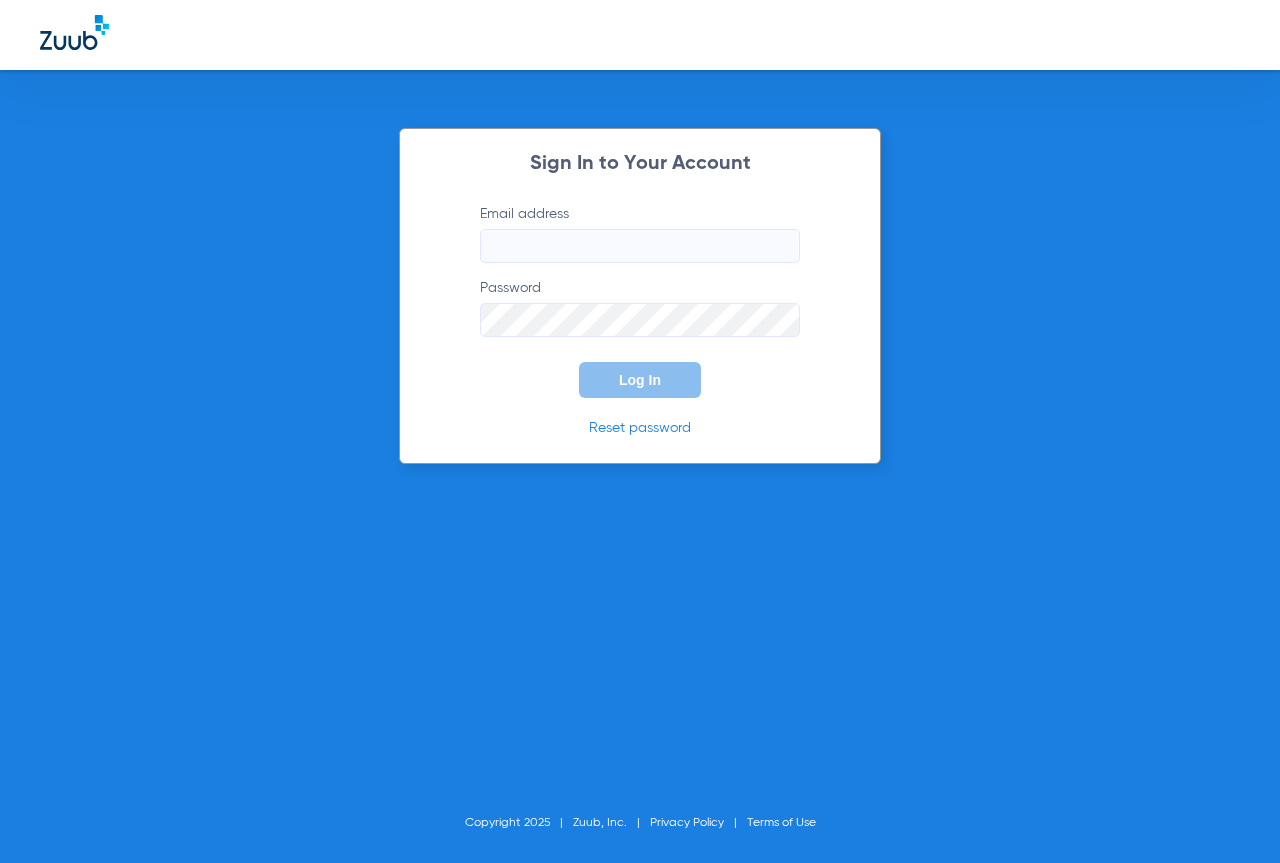 scroll, scrollTop: 0, scrollLeft: 0, axis: both 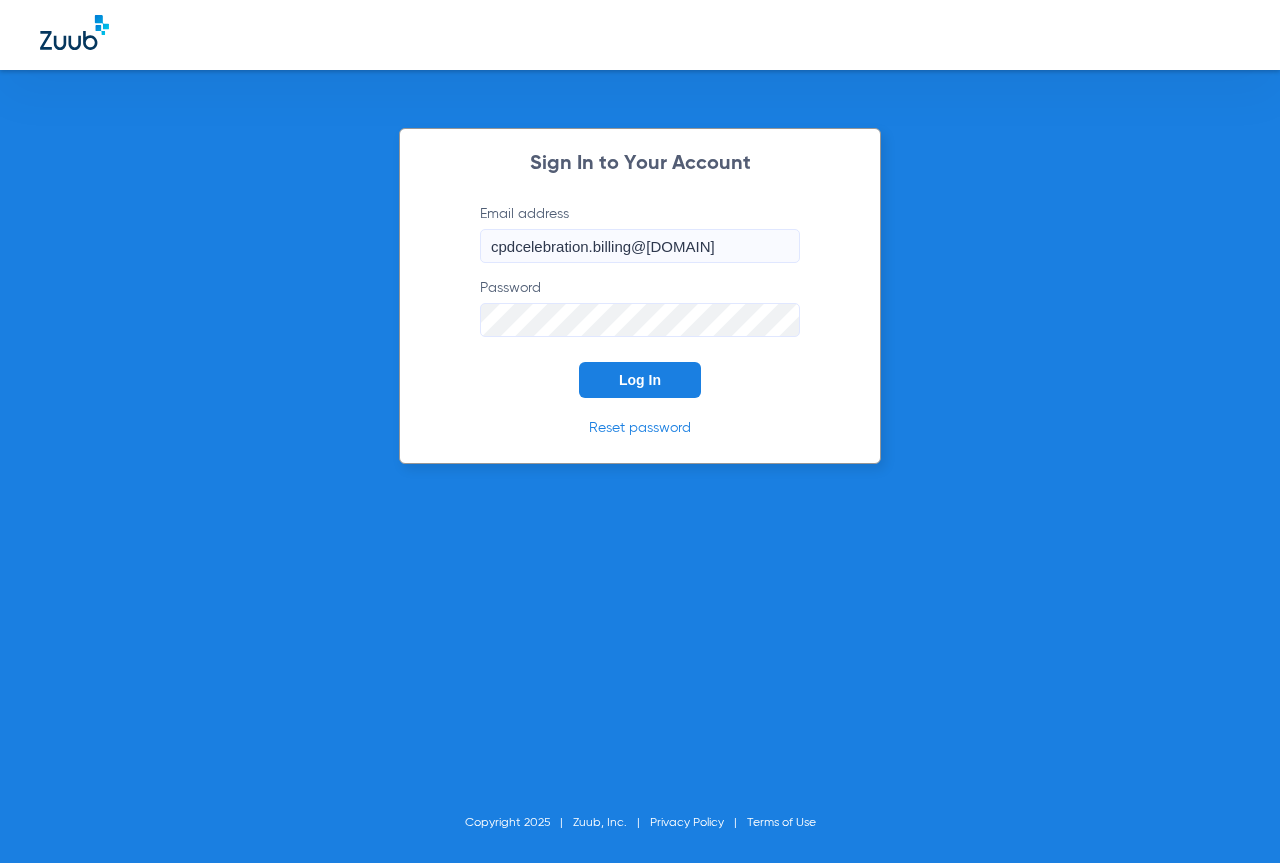 click on "Log In" 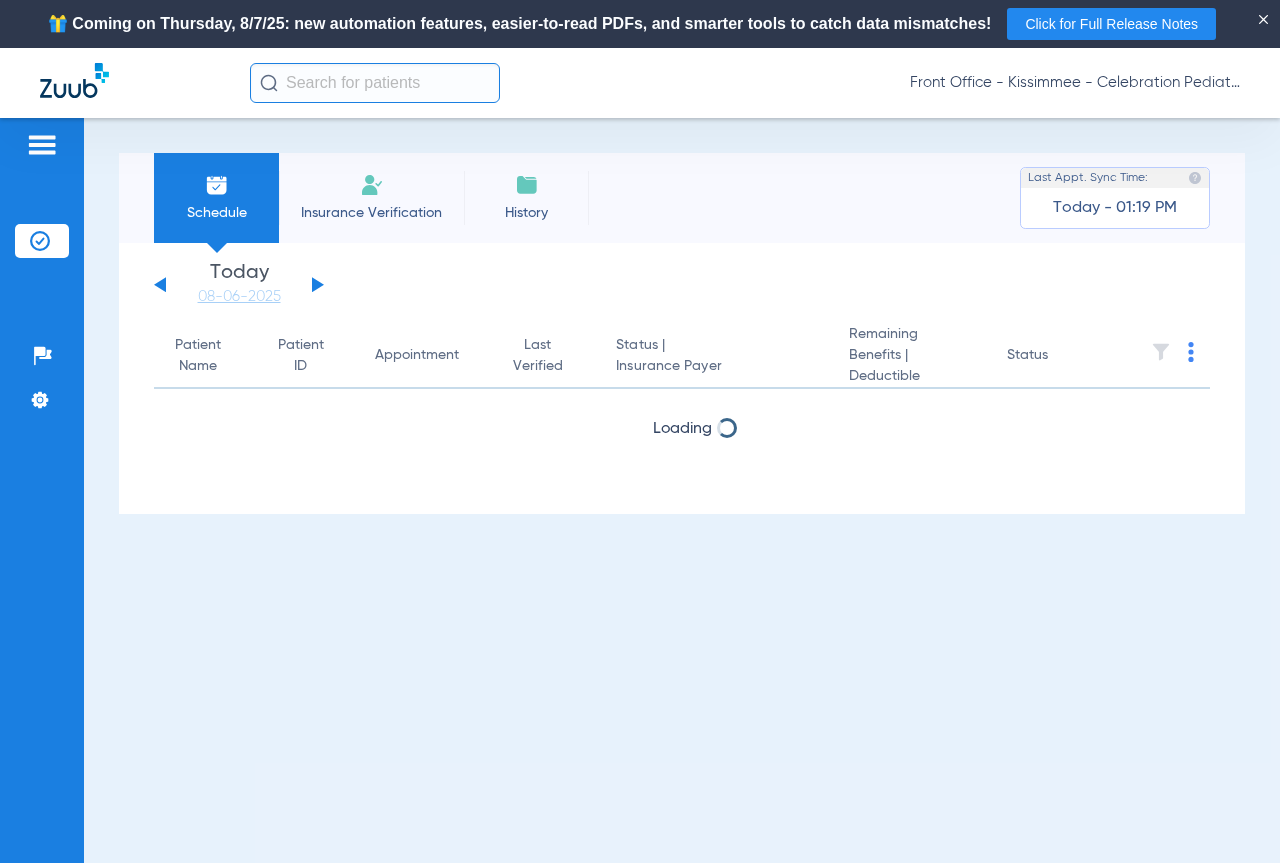 click on "Monday   06-02-2025   Tuesday   06-03-2025   Wednesday   06-04-2025   Thursday   06-05-2025   Friday   06-06-2025   Saturday   06-07-2025   Sunday   06-08-2025   Monday   06-09-2025   Tuesday   06-10-2025   Wednesday   06-11-2025   Thursday   06-12-2025   Friday   06-13-2025   Saturday   06-14-2025   Sunday   06-15-2025   Monday   06-16-2025   Tuesday   06-17-2025   Wednesday   06-18-2025   Thursday   06-19-2025   Friday   06-20-2025   Saturday   06-21-2025   Sunday   06-22-2025   Monday   06-23-2025   Tuesday   06-24-2025   Wednesday   06-25-2025   Thursday   06-26-2025   Friday   06-27-2025   Saturday   06-28-2025   Sunday   06-29-2025   Monday   06-30-2025   Tuesday   07-01-2025   Wednesday   07-02-2025   Thursday   07-03-2025   Friday   07-04-2025   Saturday   07-05-2025   Sunday   07-06-2025   Monday   07-07-2025   Tuesday   07-08-2025   Wednesday   07-09-2025   Thursday   07-10-2025   Friday   07-11-2025   Saturday   07-12-2025   Sunday   07-13-2025   Monday   07-14-2025   Tuesday   07-15-2025   Today" 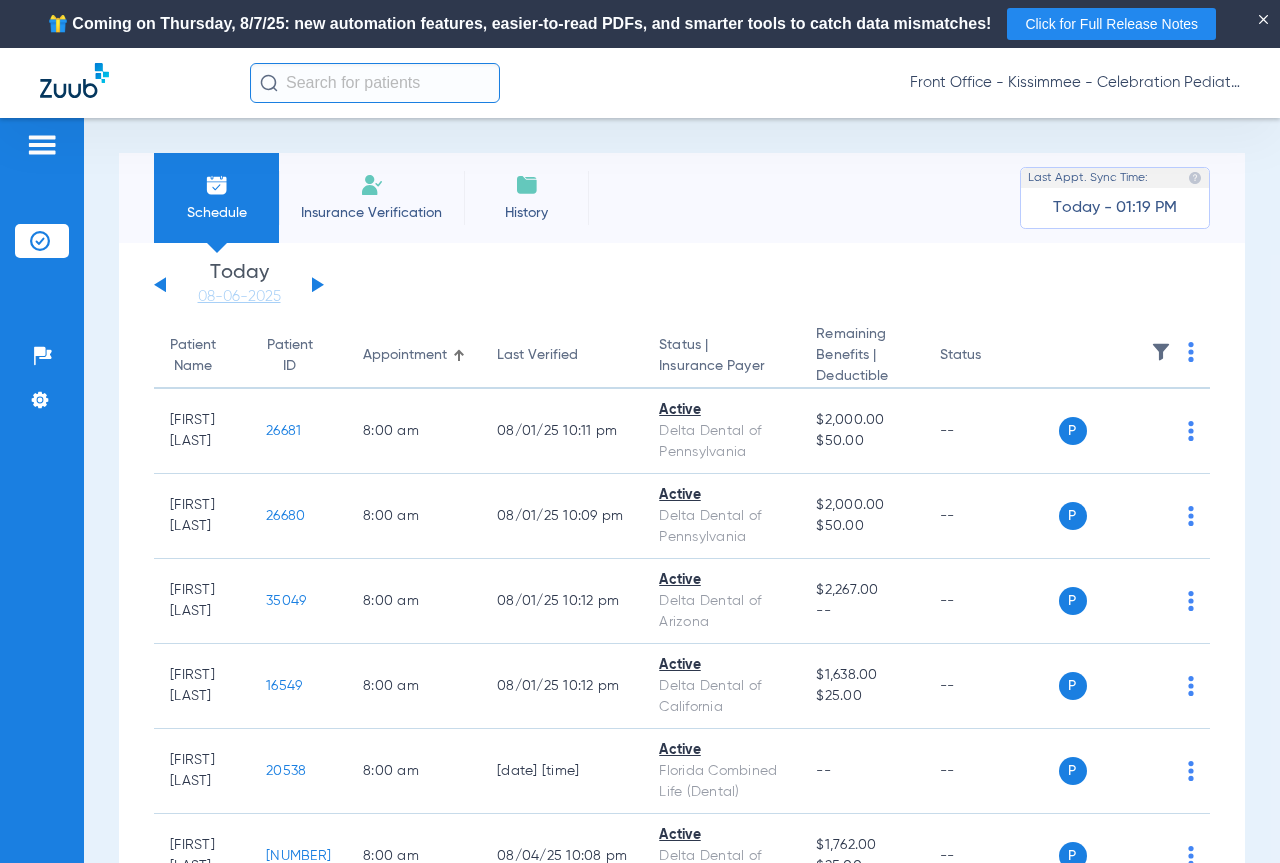 click 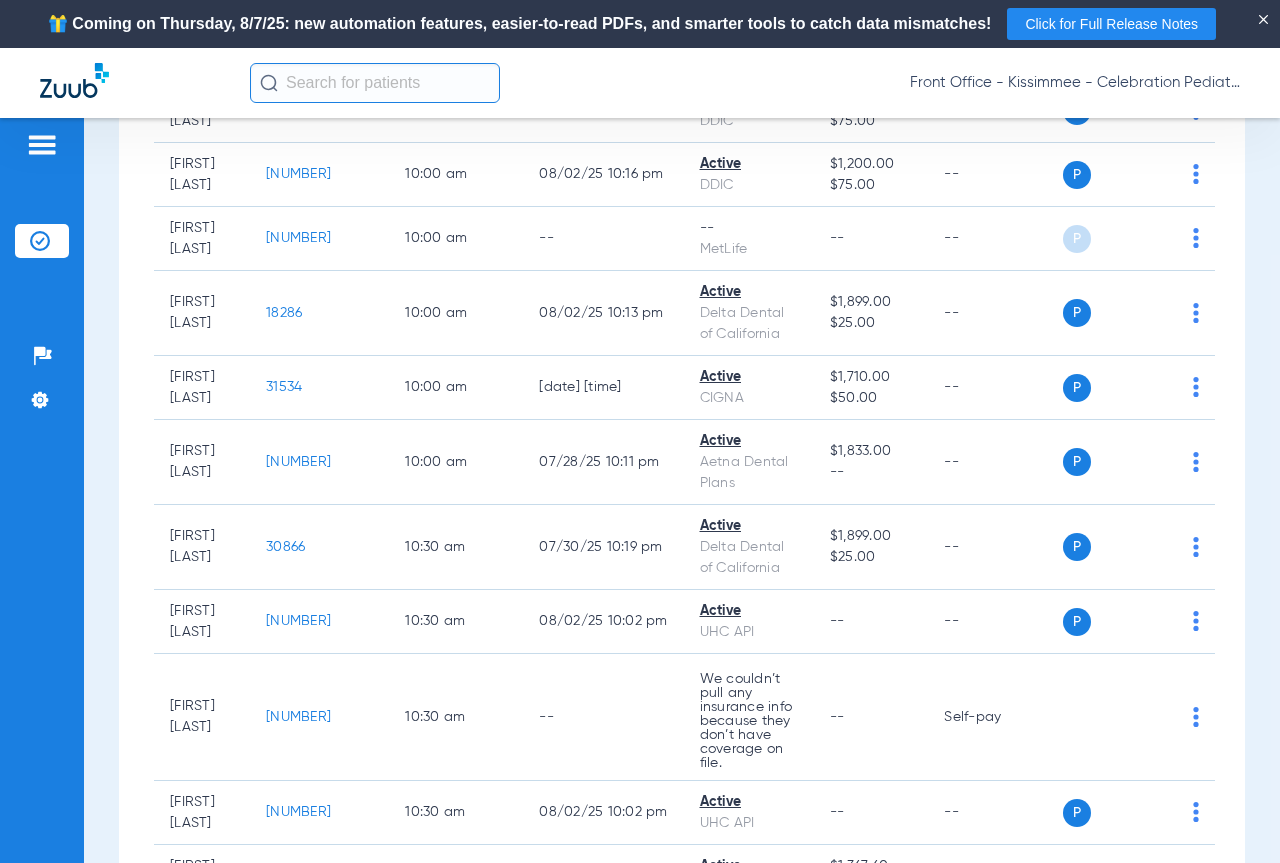 scroll, scrollTop: 2600, scrollLeft: 0, axis: vertical 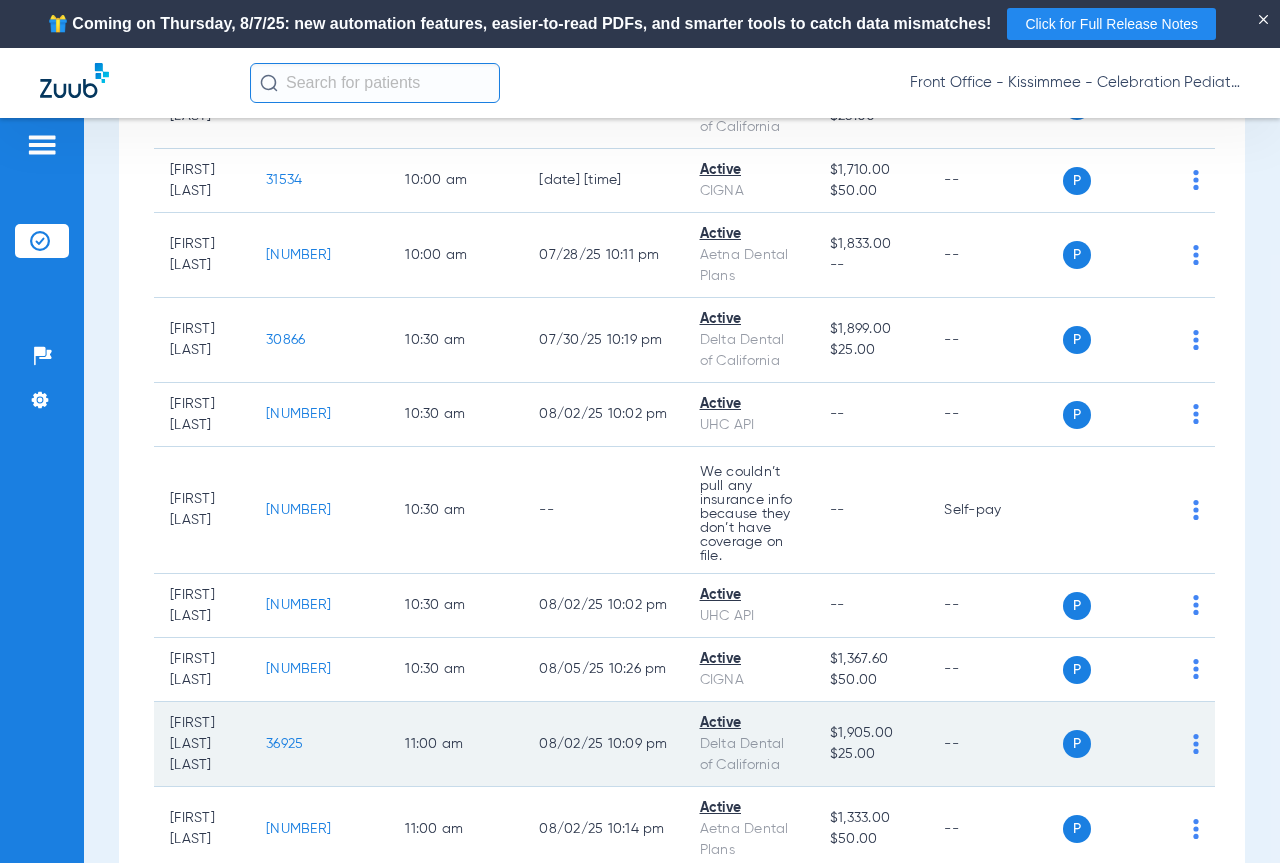 click on "36925" 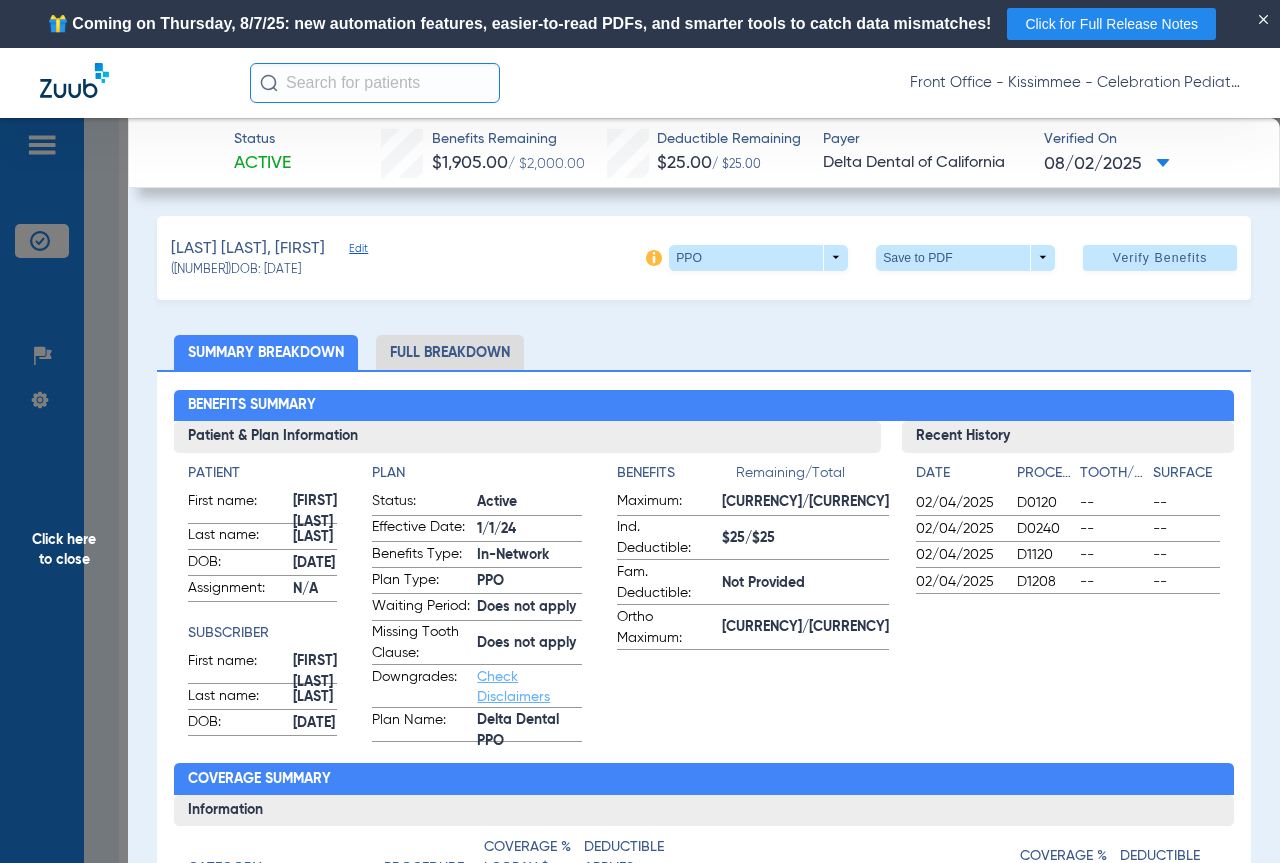 click on "Full Breakdown" 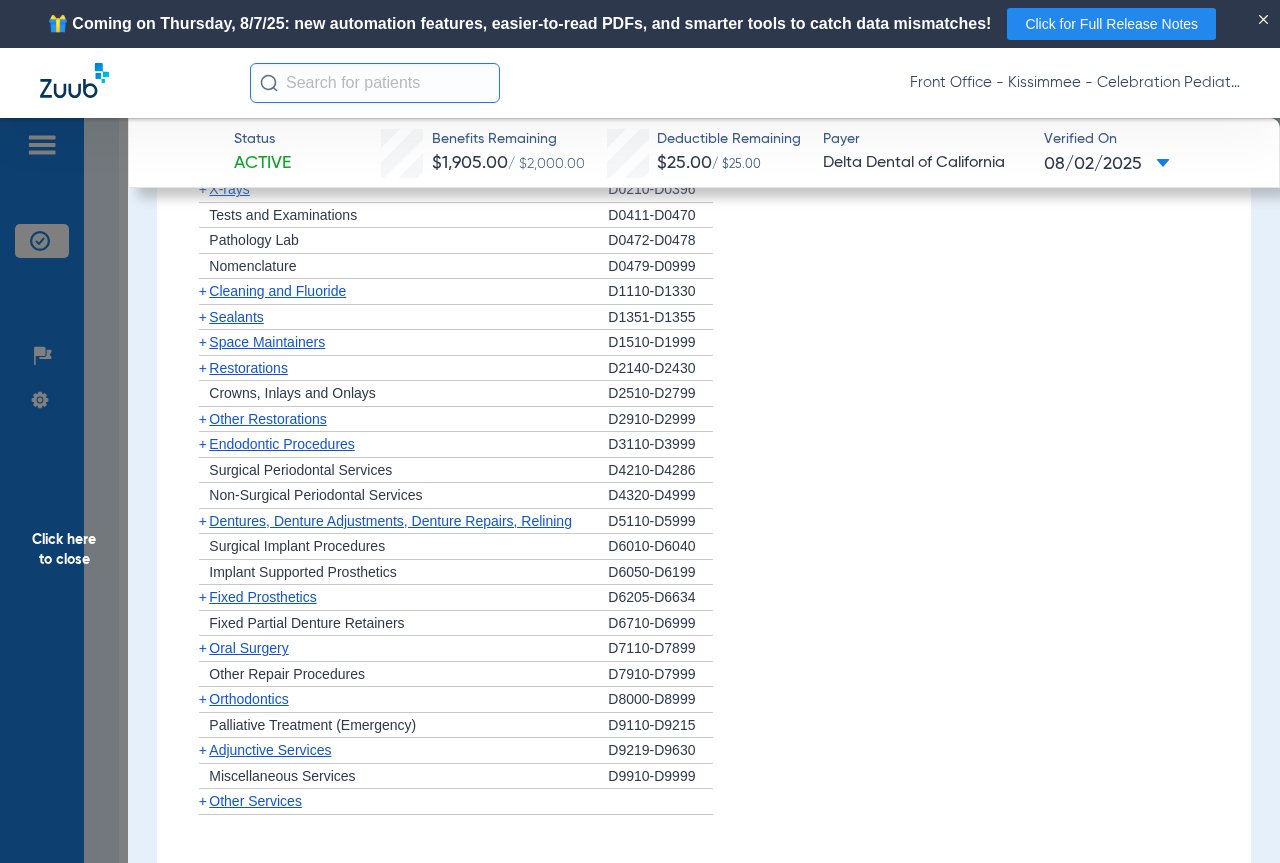scroll, scrollTop: 2300, scrollLeft: 0, axis: vertical 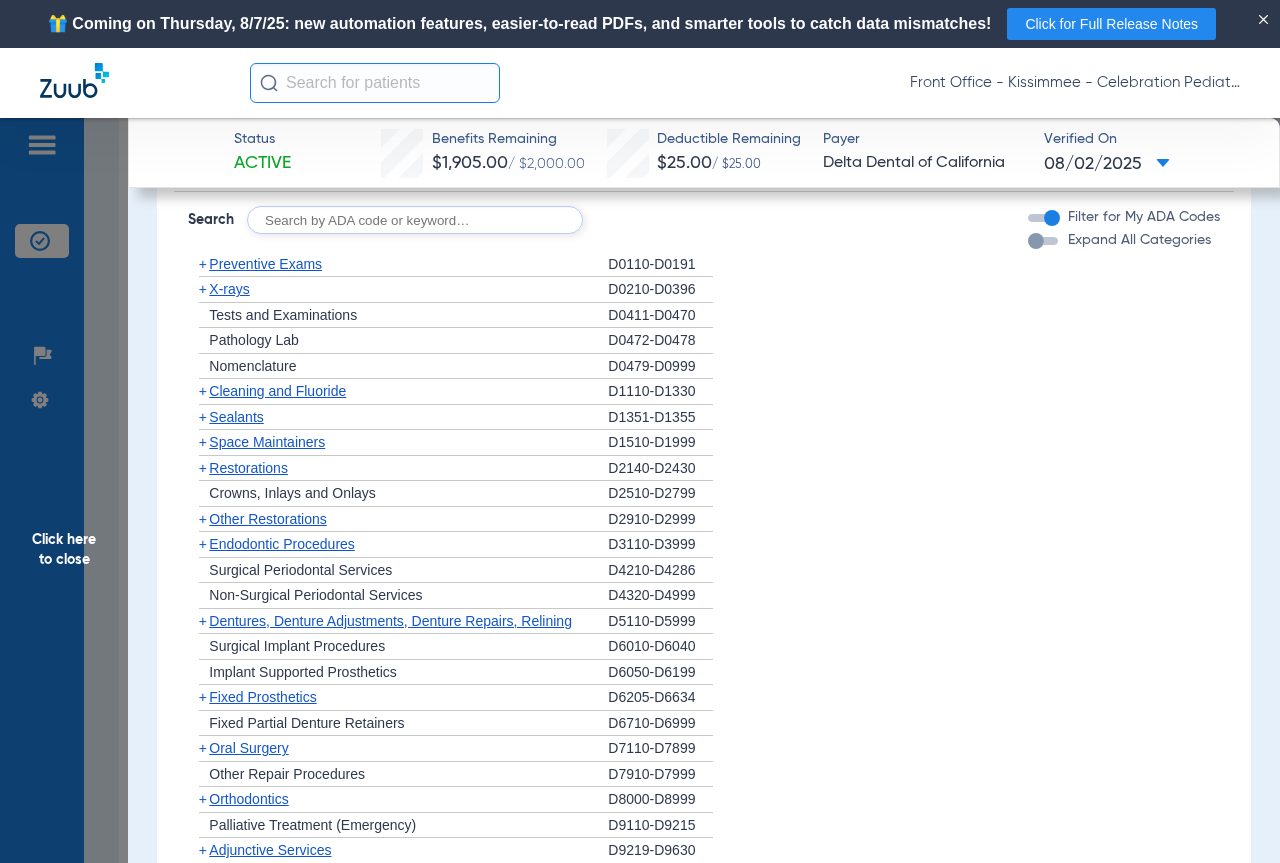 click on "Cleaning and Fluoride" 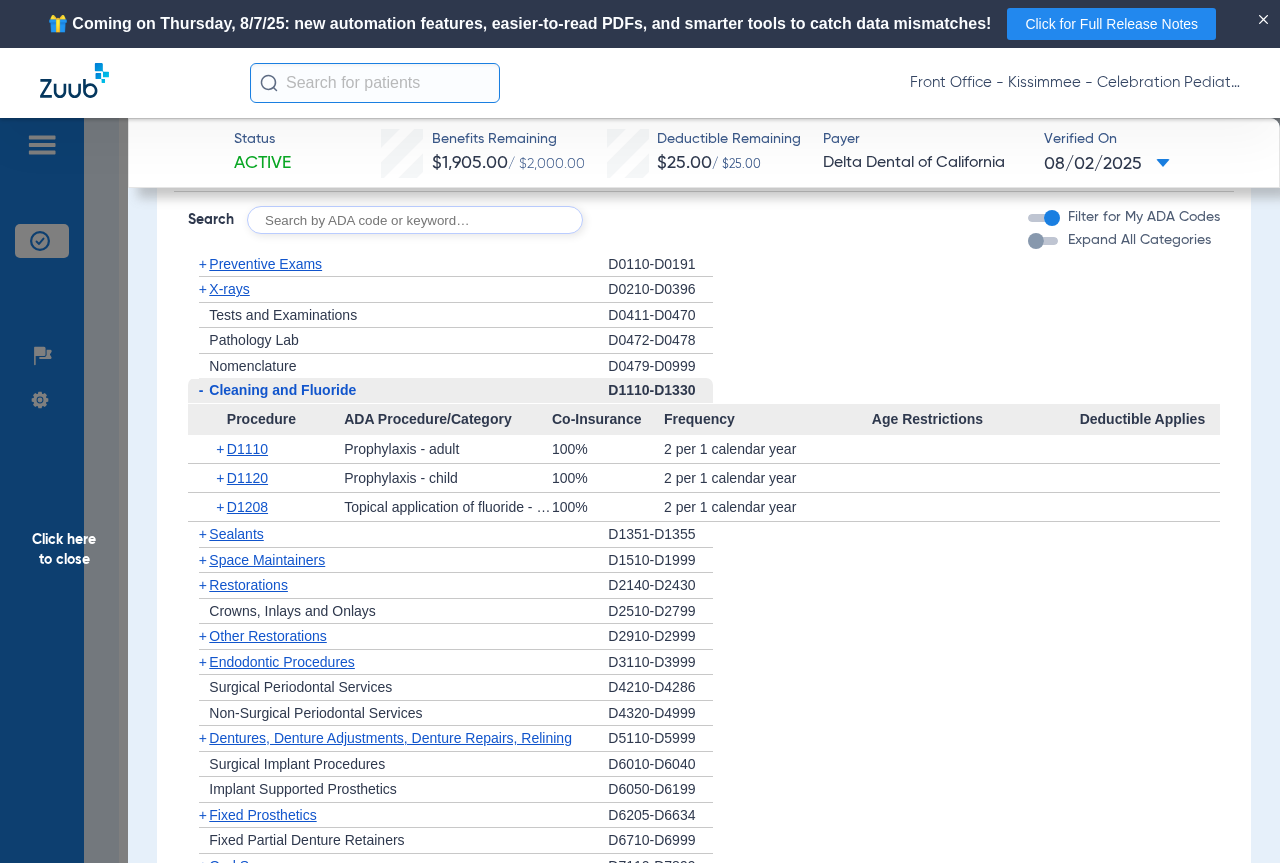 click on "X-rays" 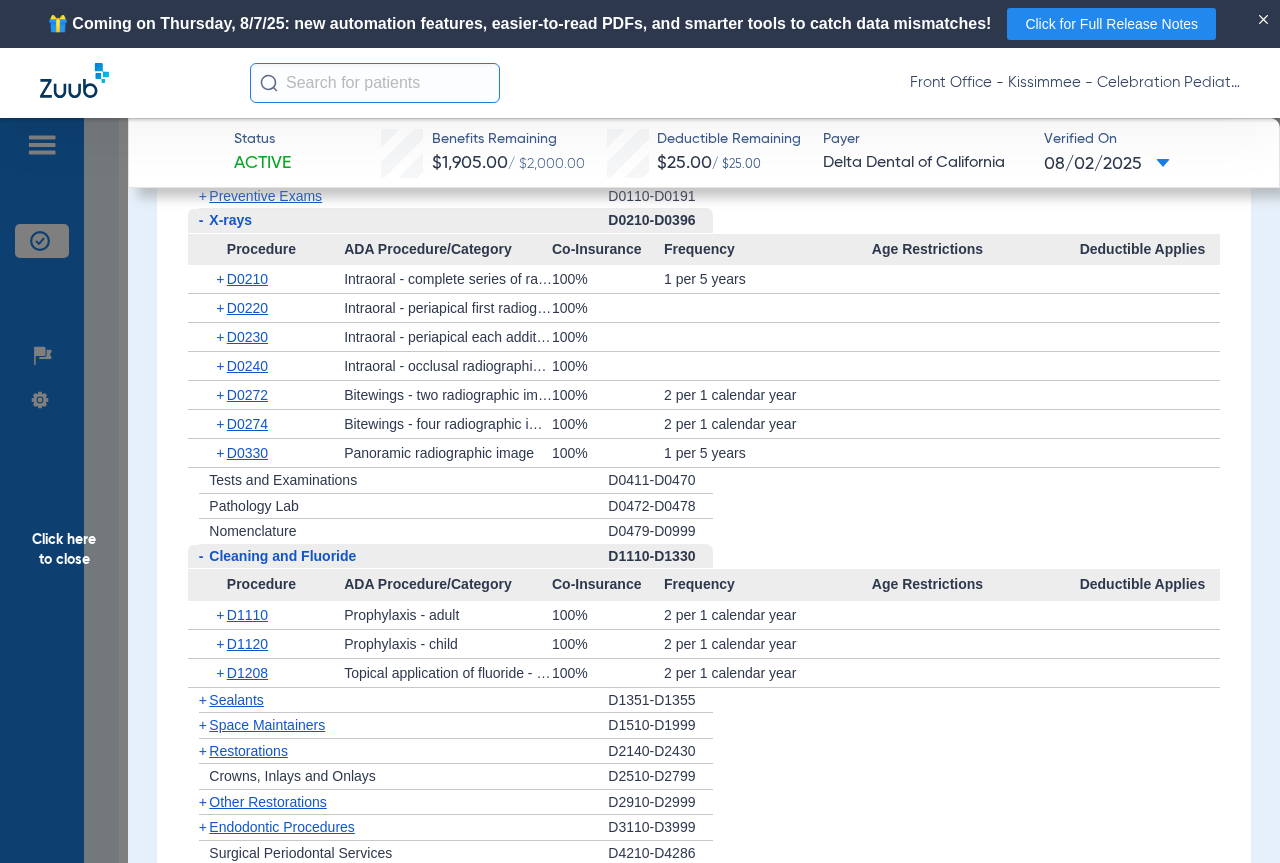 scroll, scrollTop: 2300, scrollLeft: 0, axis: vertical 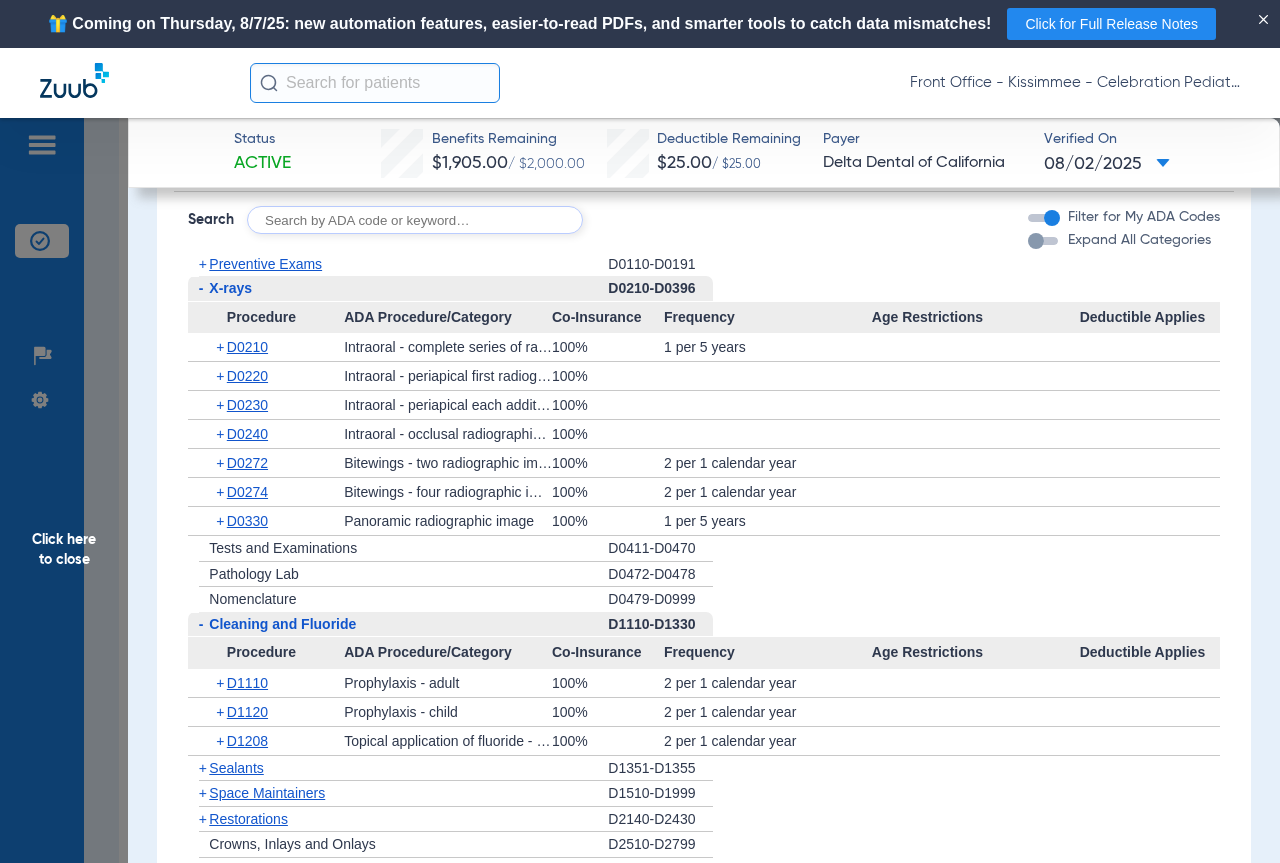 click at bounding box center (1043, 241) 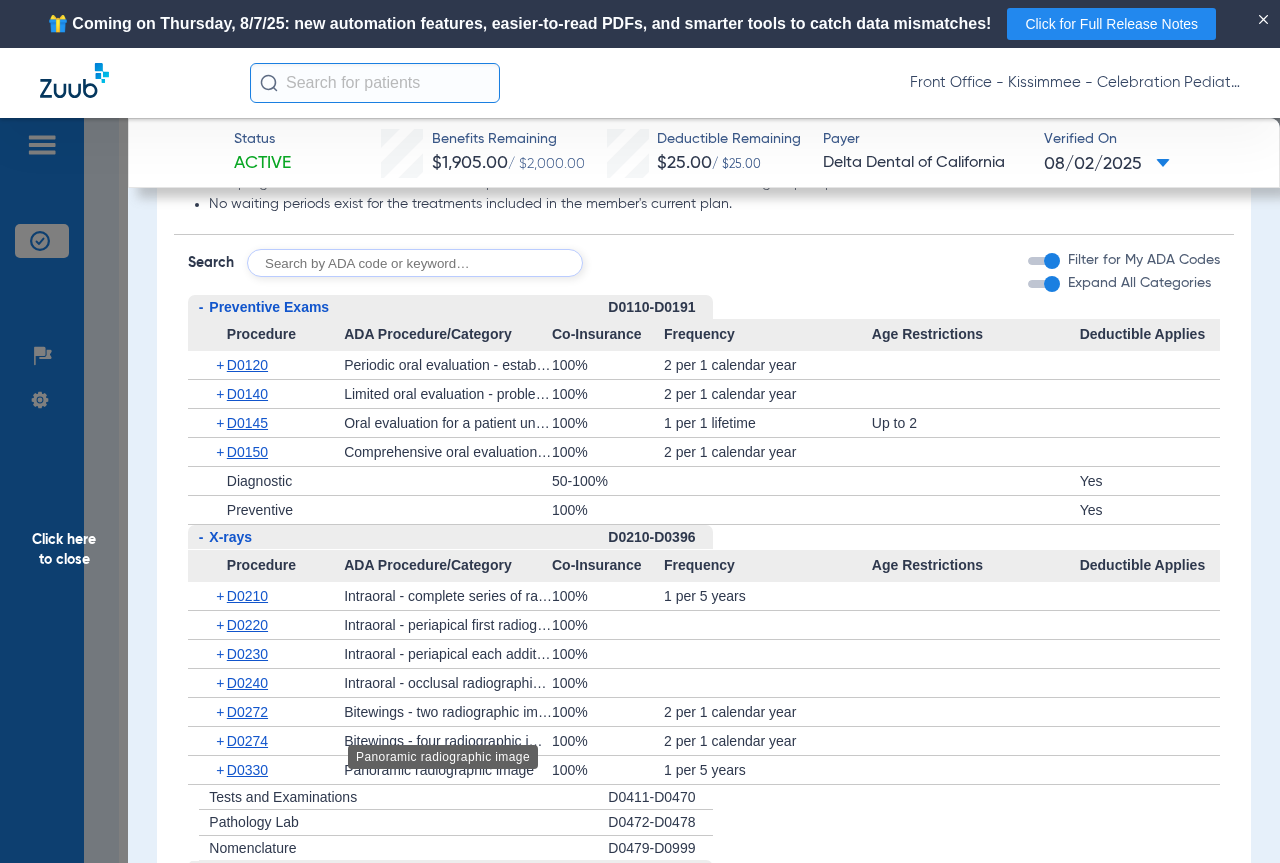 scroll, scrollTop: 2322, scrollLeft: 0, axis: vertical 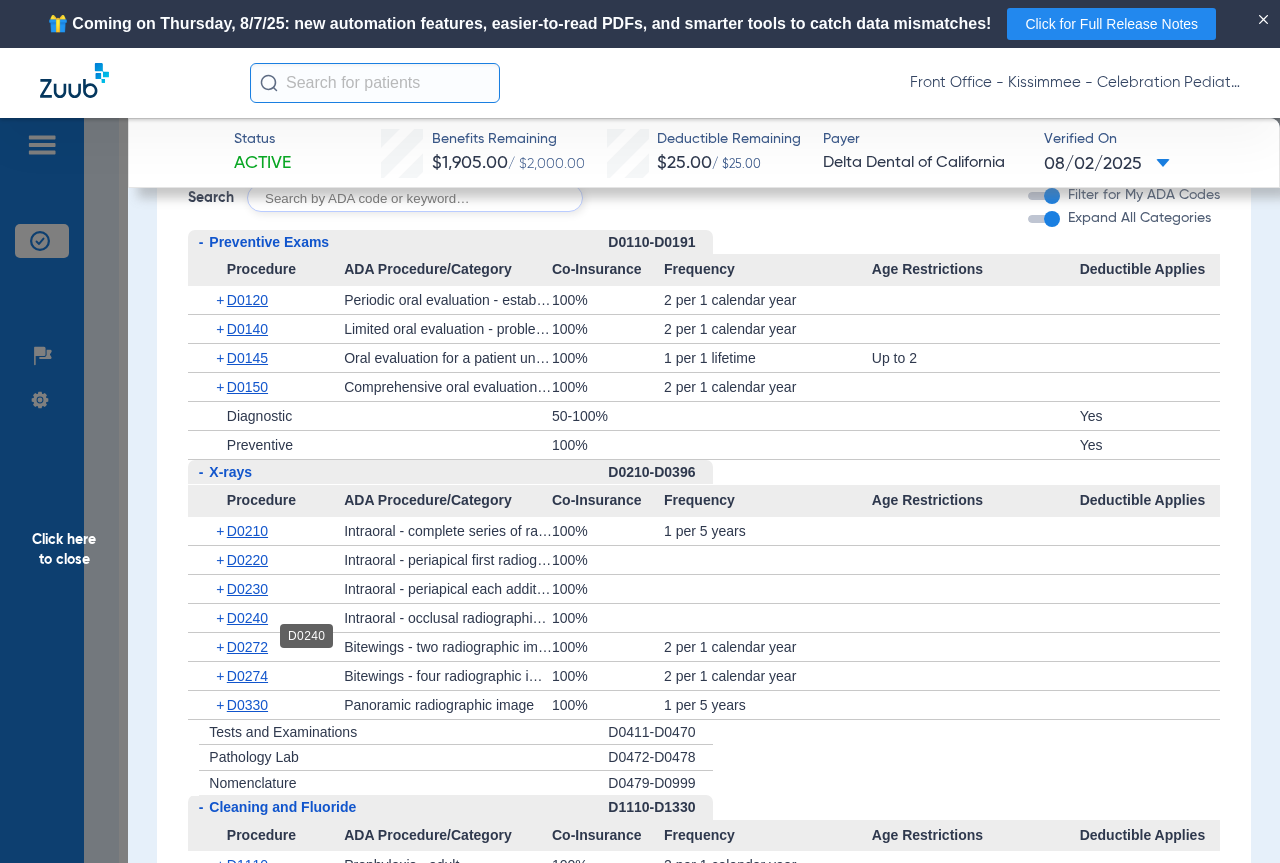click on "D0240" 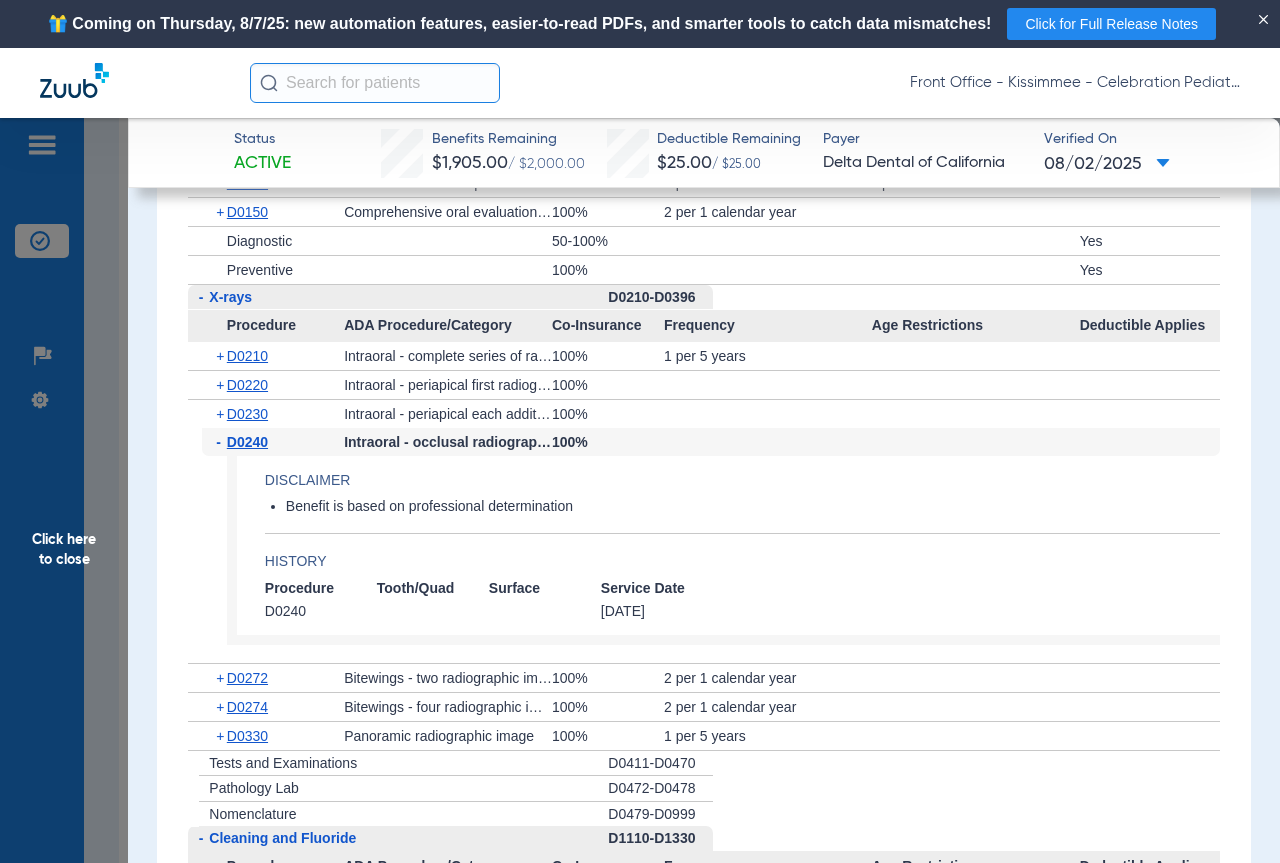 scroll, scrollTop: 2722, scrollLeft: 0, axis: vertical 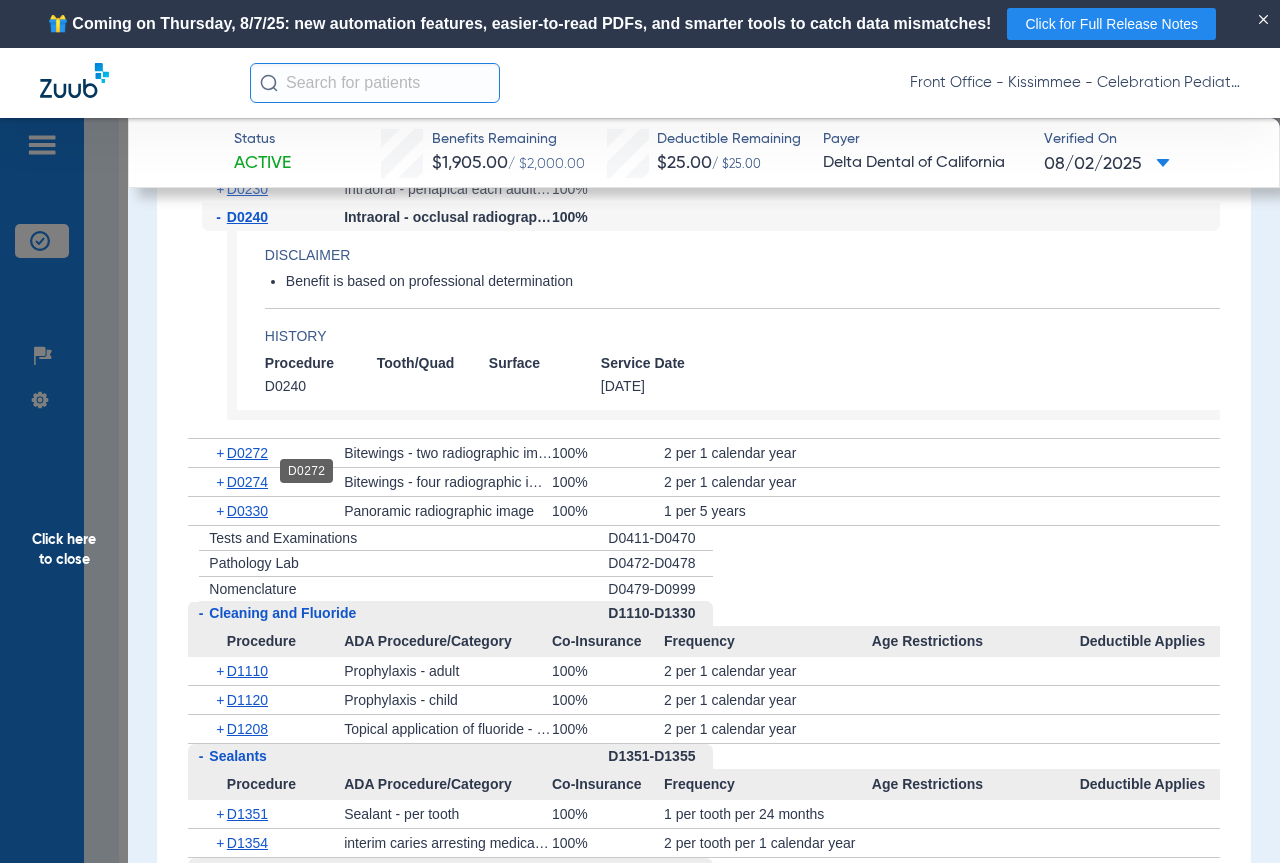 click on "D0272" 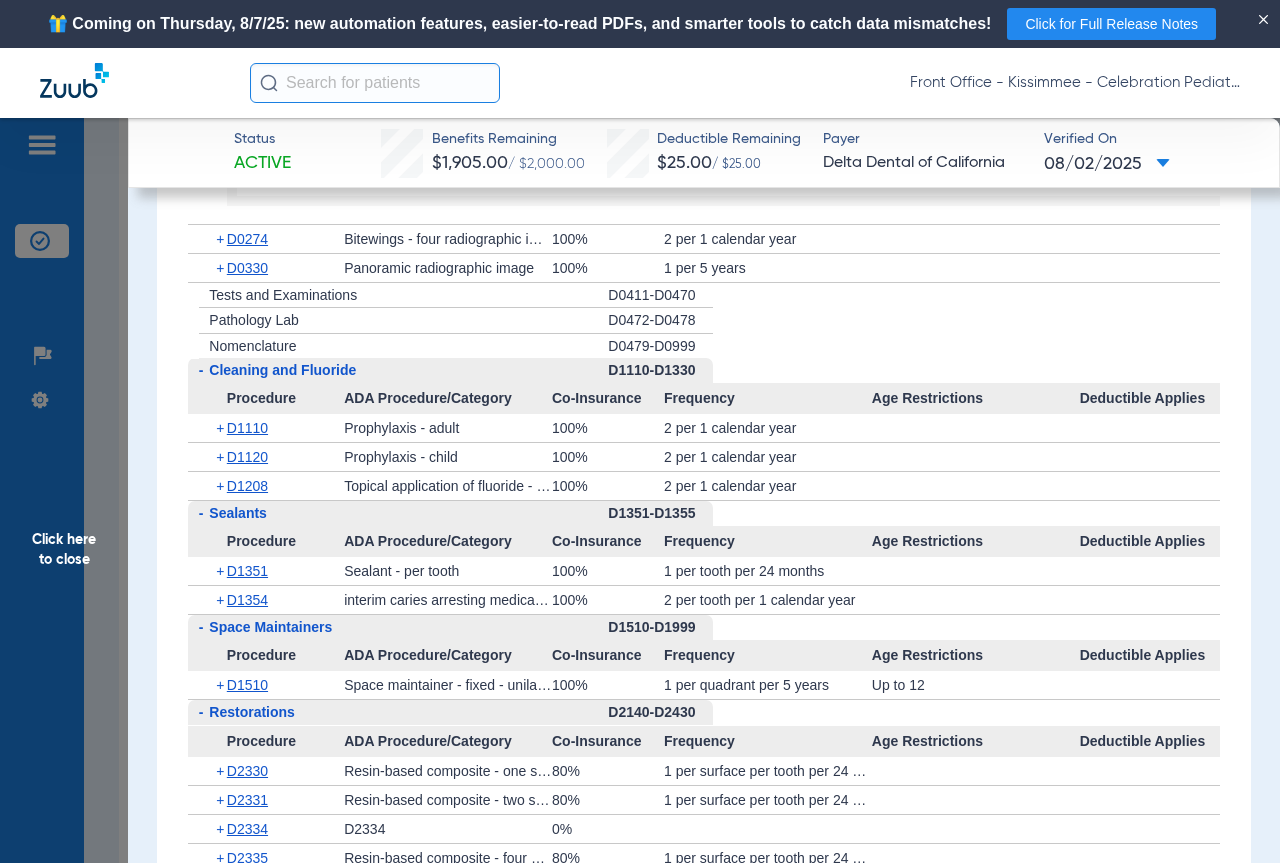 scroll, scrollTop: 3019, scrollLeft: 0, axis: vertical 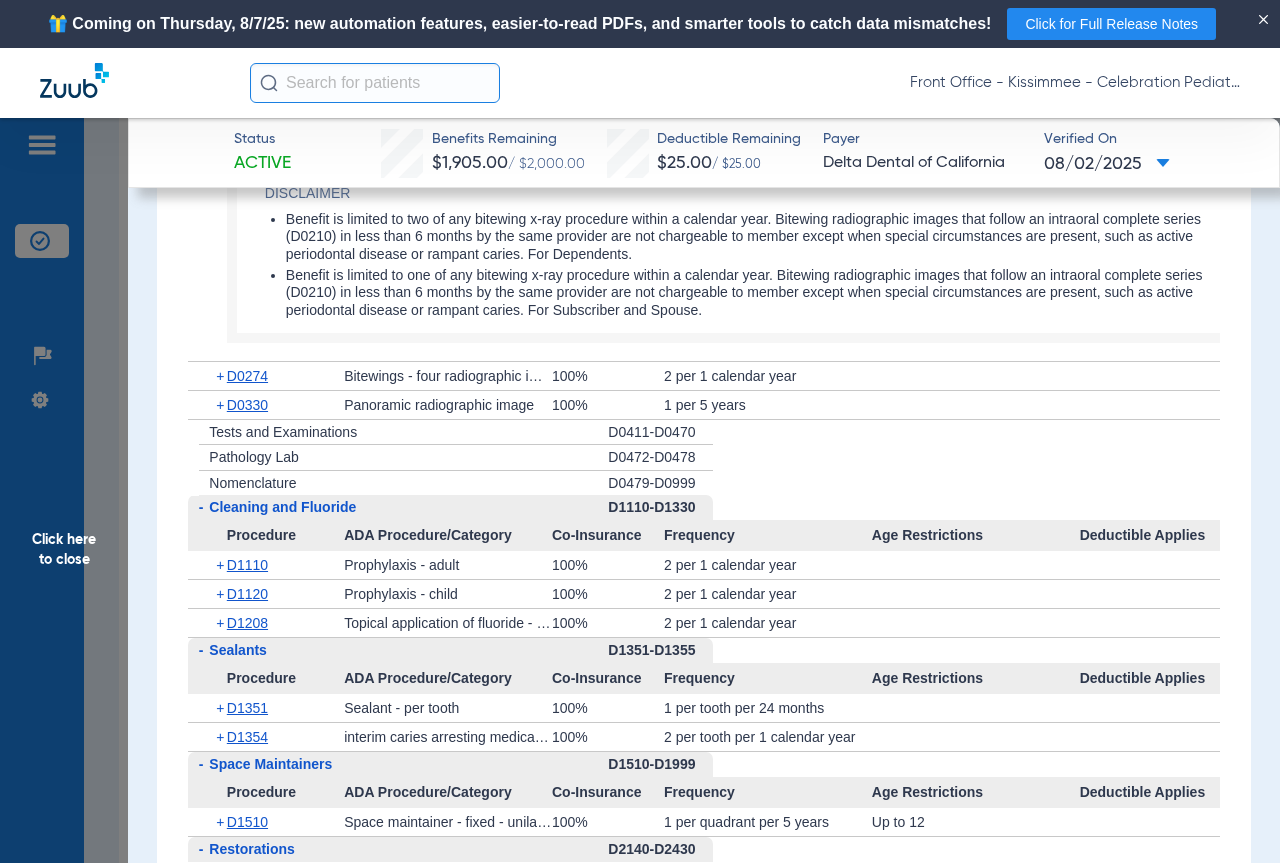 click on "Click here to close" 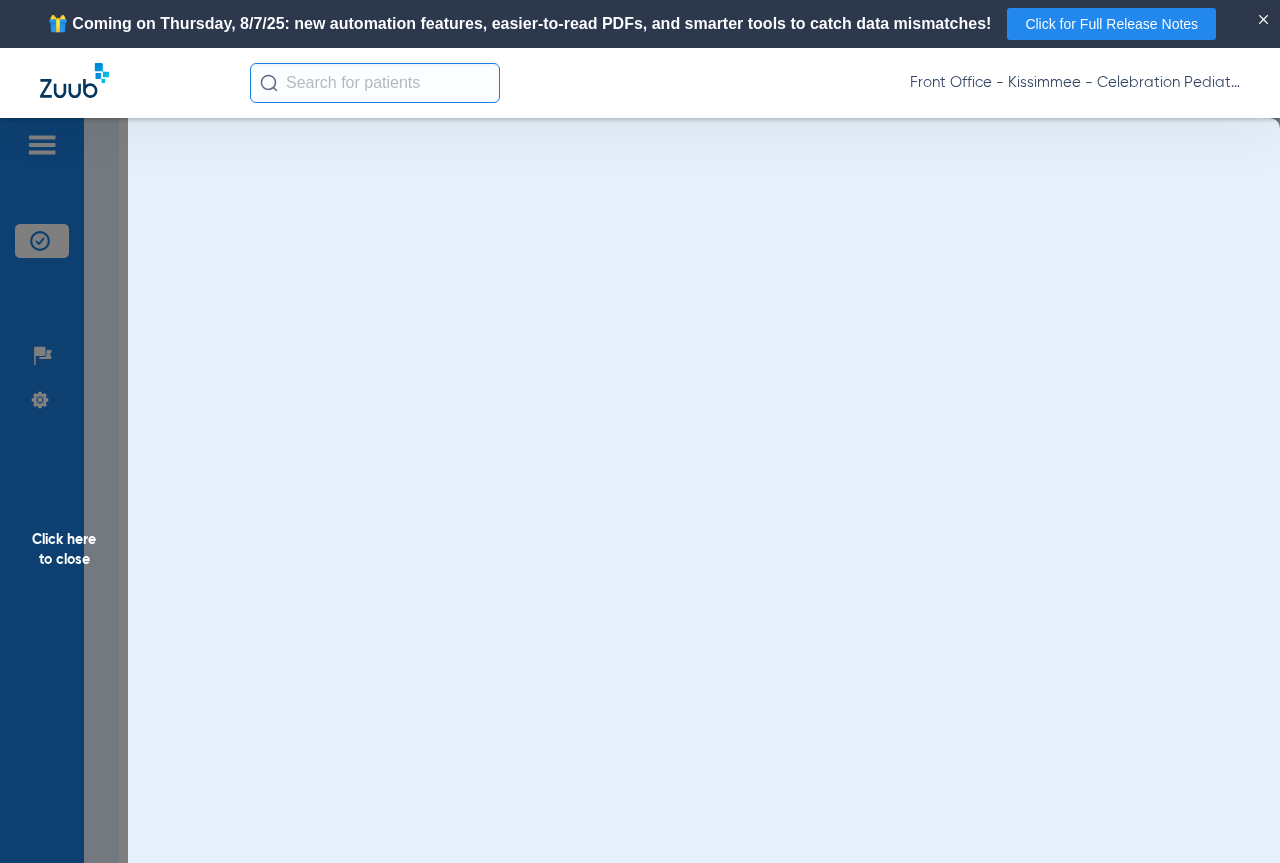 scroll, scrollTop: 0, scrollLeft: 0, axis: both 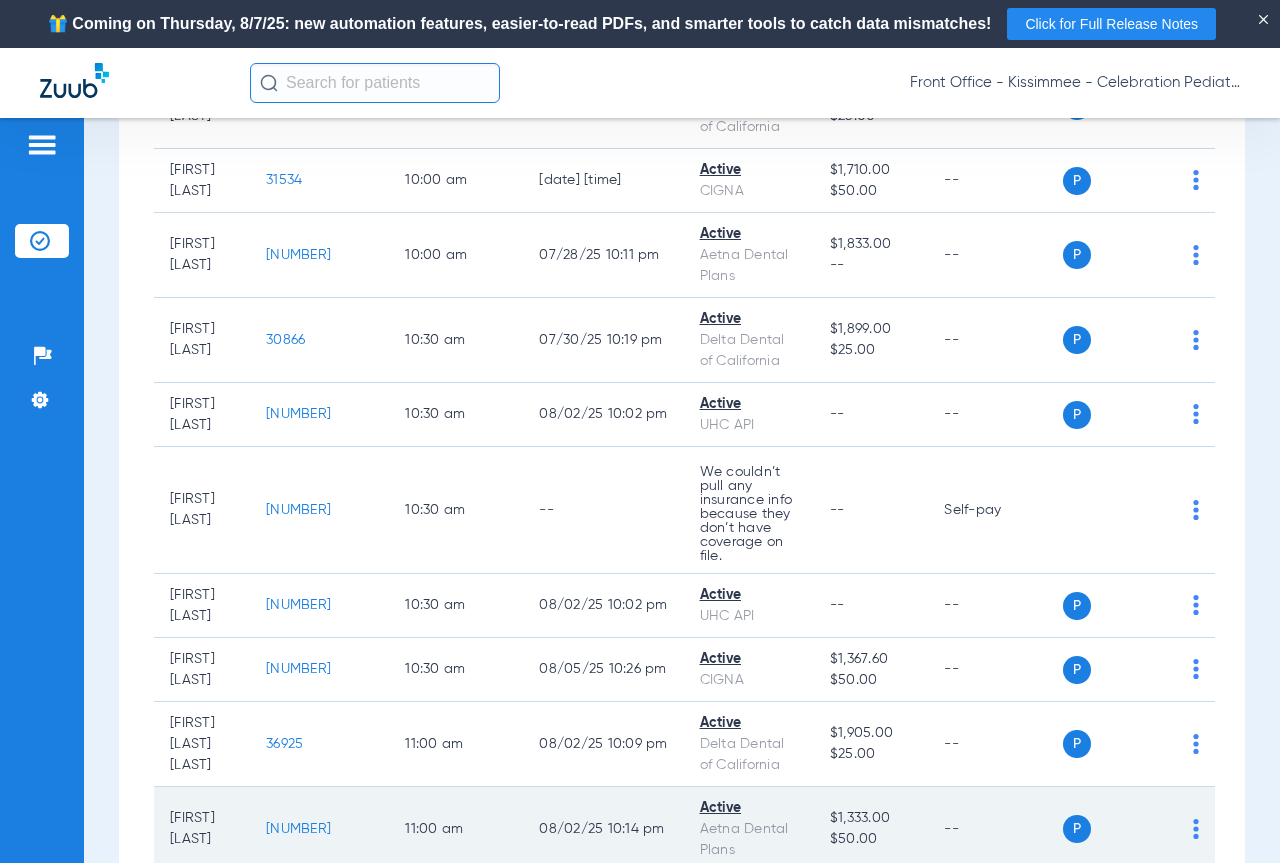 click on "[NUMBER]" 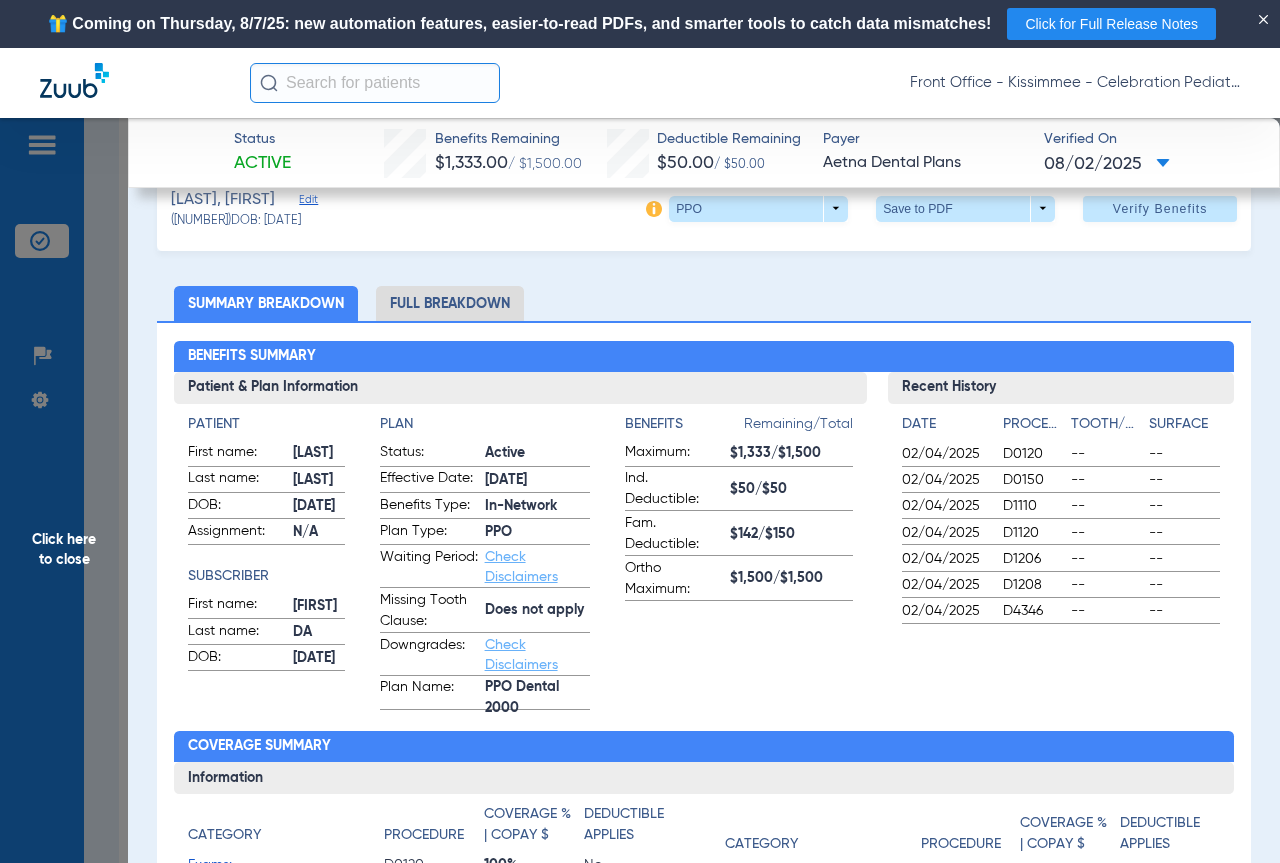 scroll, scrollTop: 0, scrollLeft: 0, axis: both 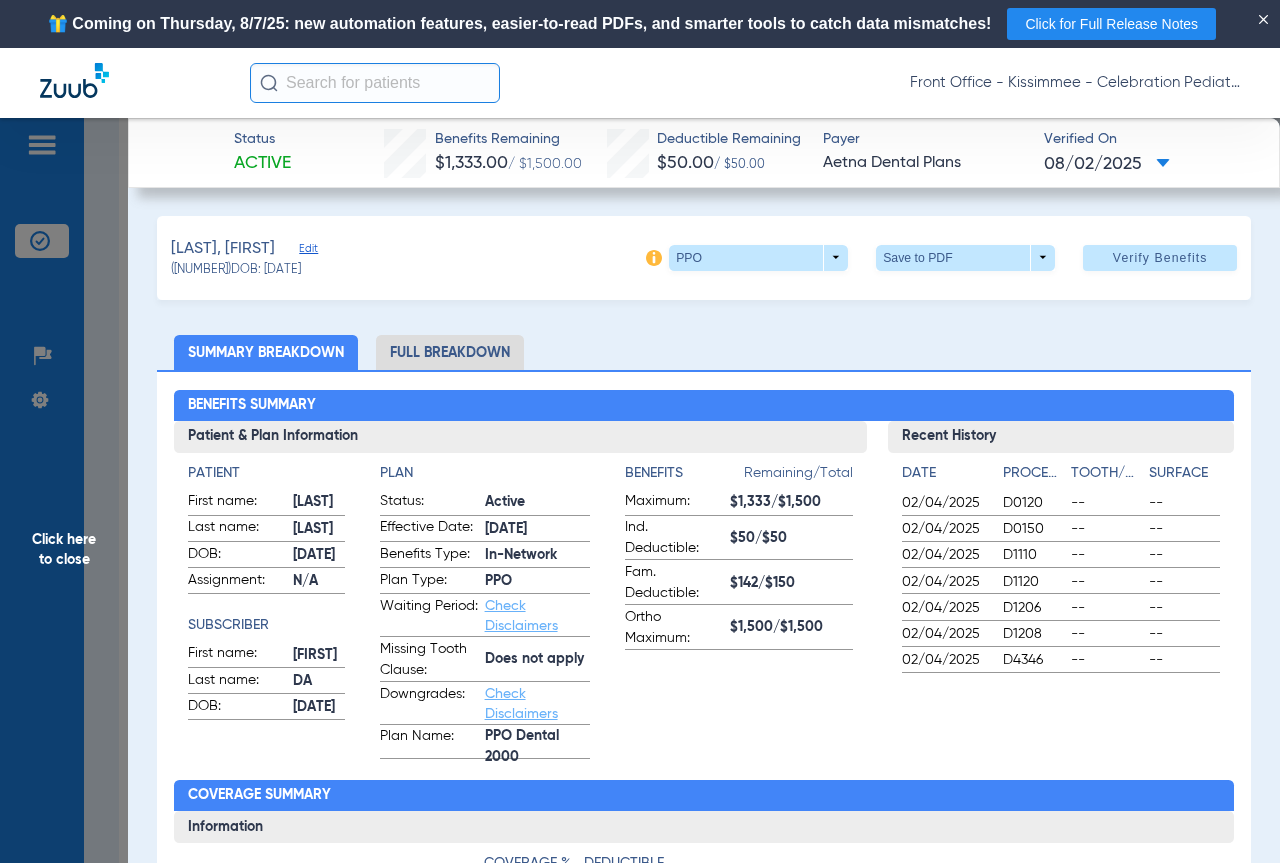 click on "Full Breakdown" 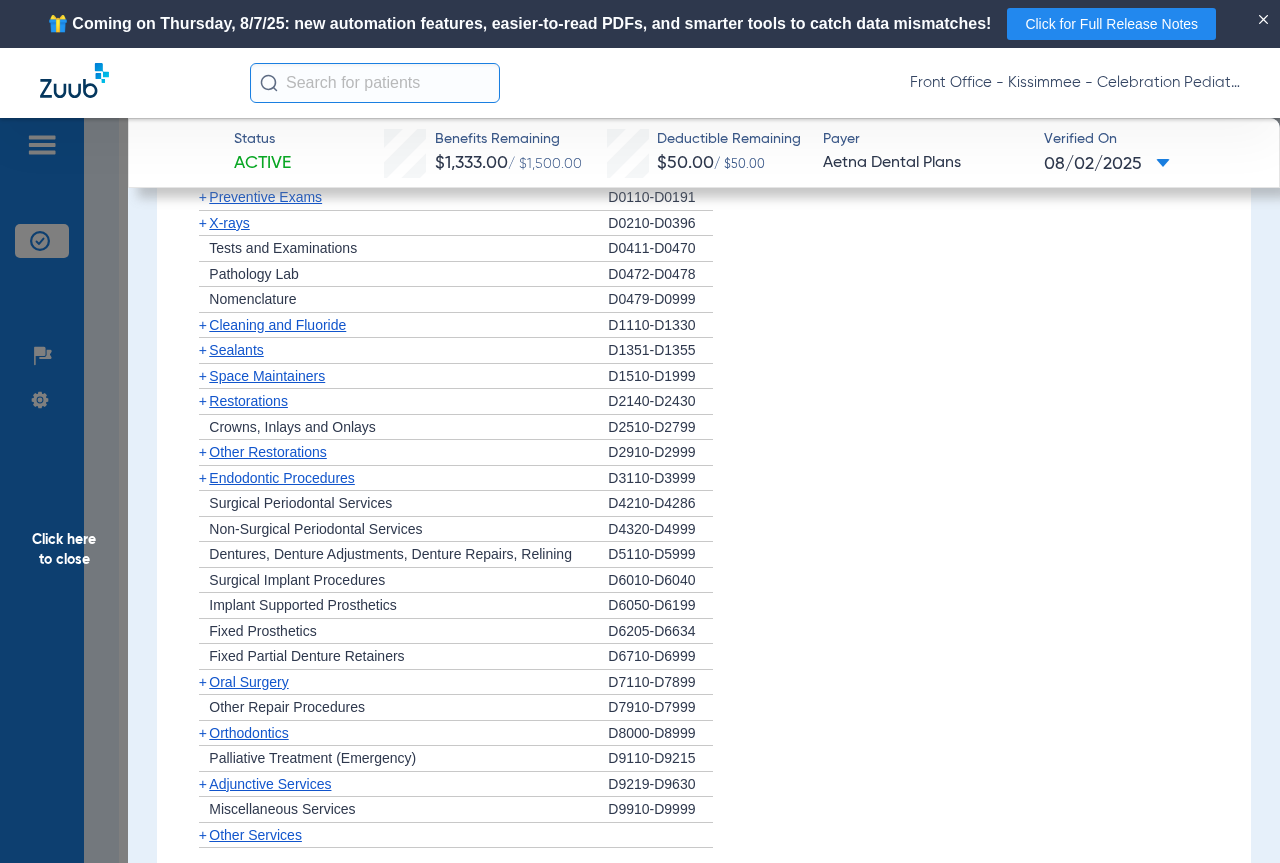 scroll, scrollTop: 1600, scrollLeft: 0, axis: vertical 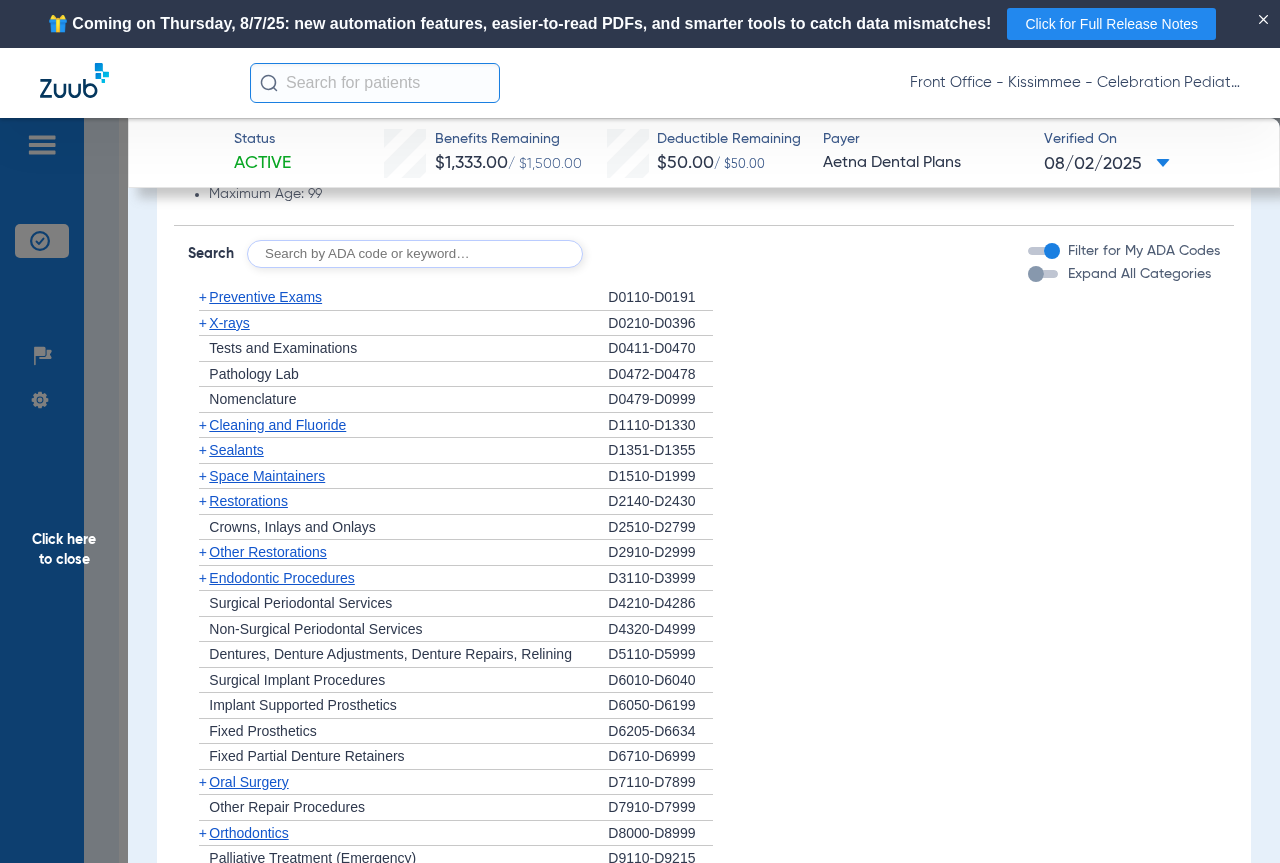 click on "X-rays" 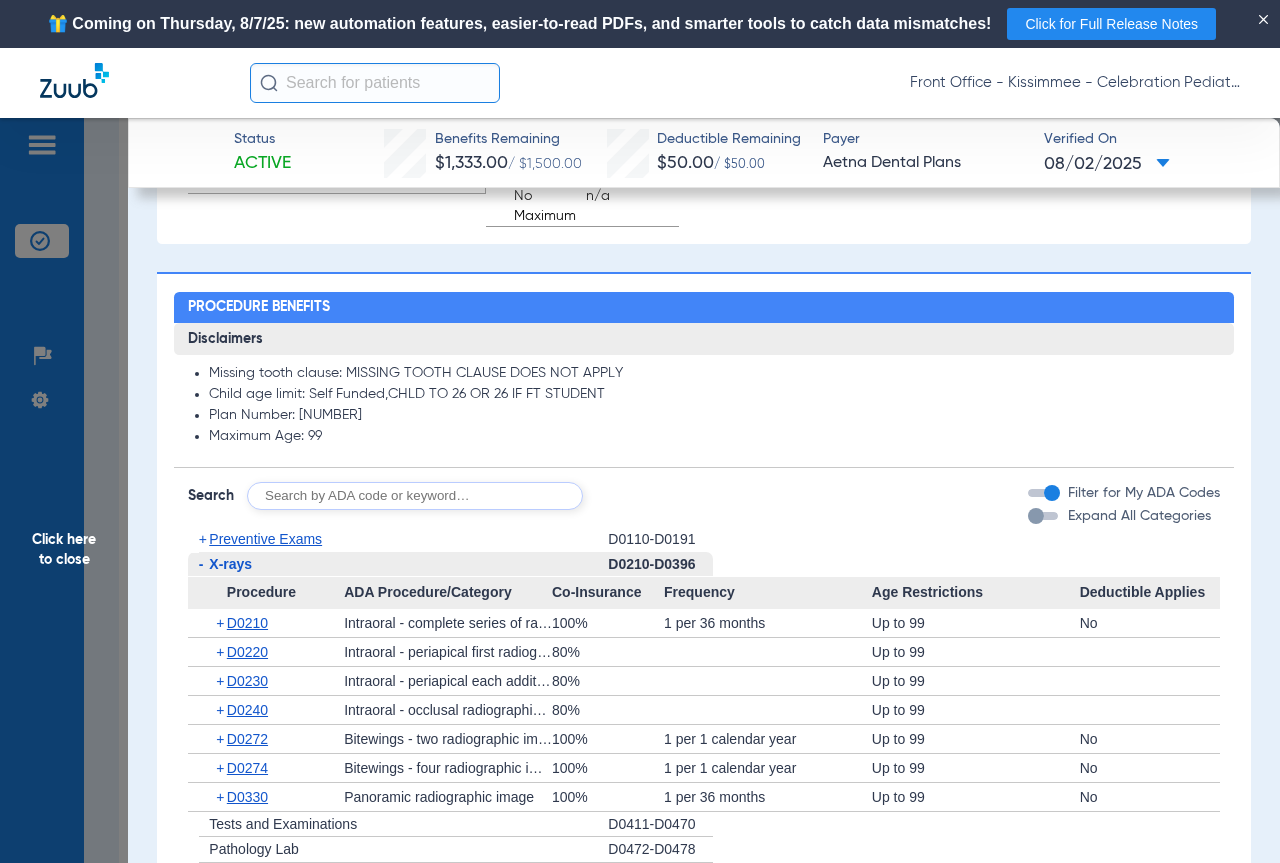 scroll, scrollTop: 1758, scrollLeft: 0, axis: vertical 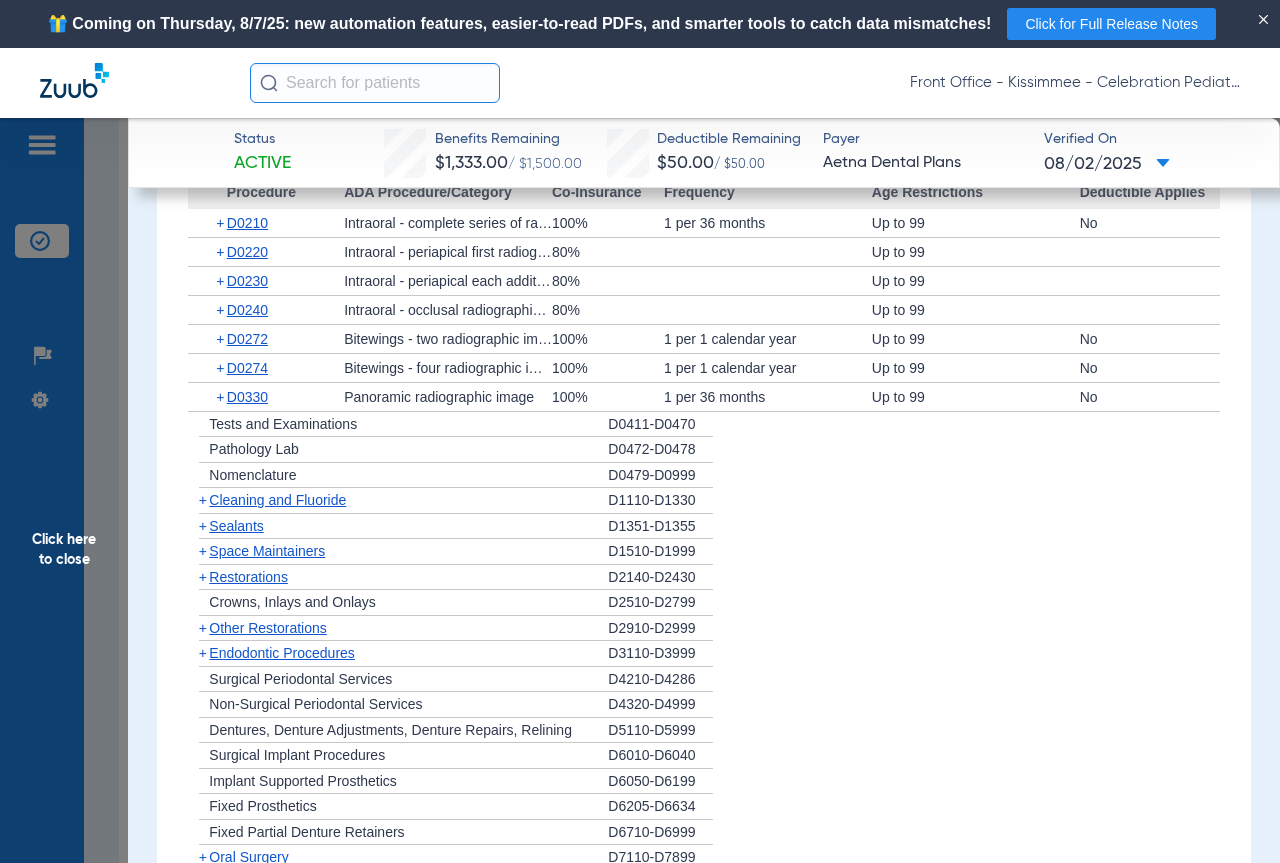 click on "Cleaning and Fluoride" 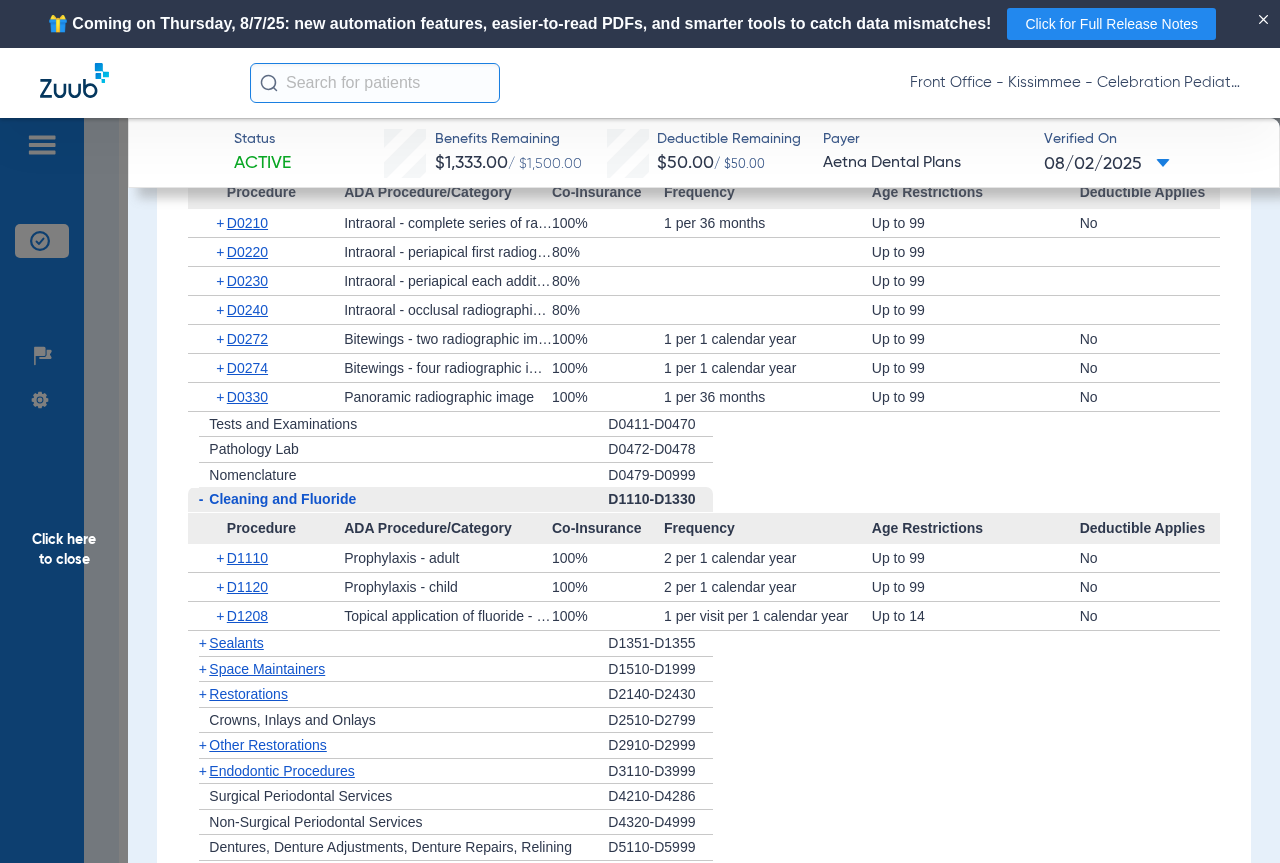 click on "+   Restorations   D2140-D2430" 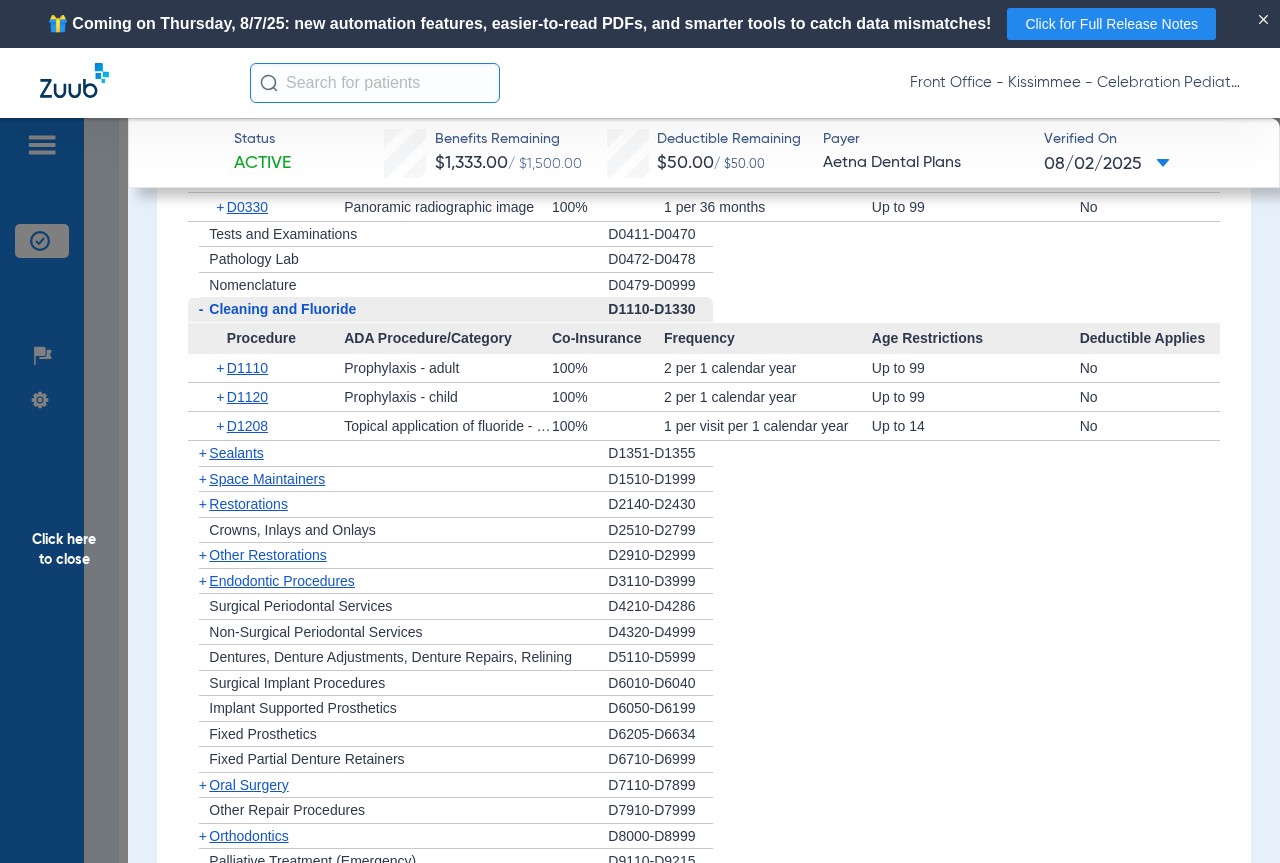 scroll, scrollTop: 1776, scrollLeft: 0, axis: vertical 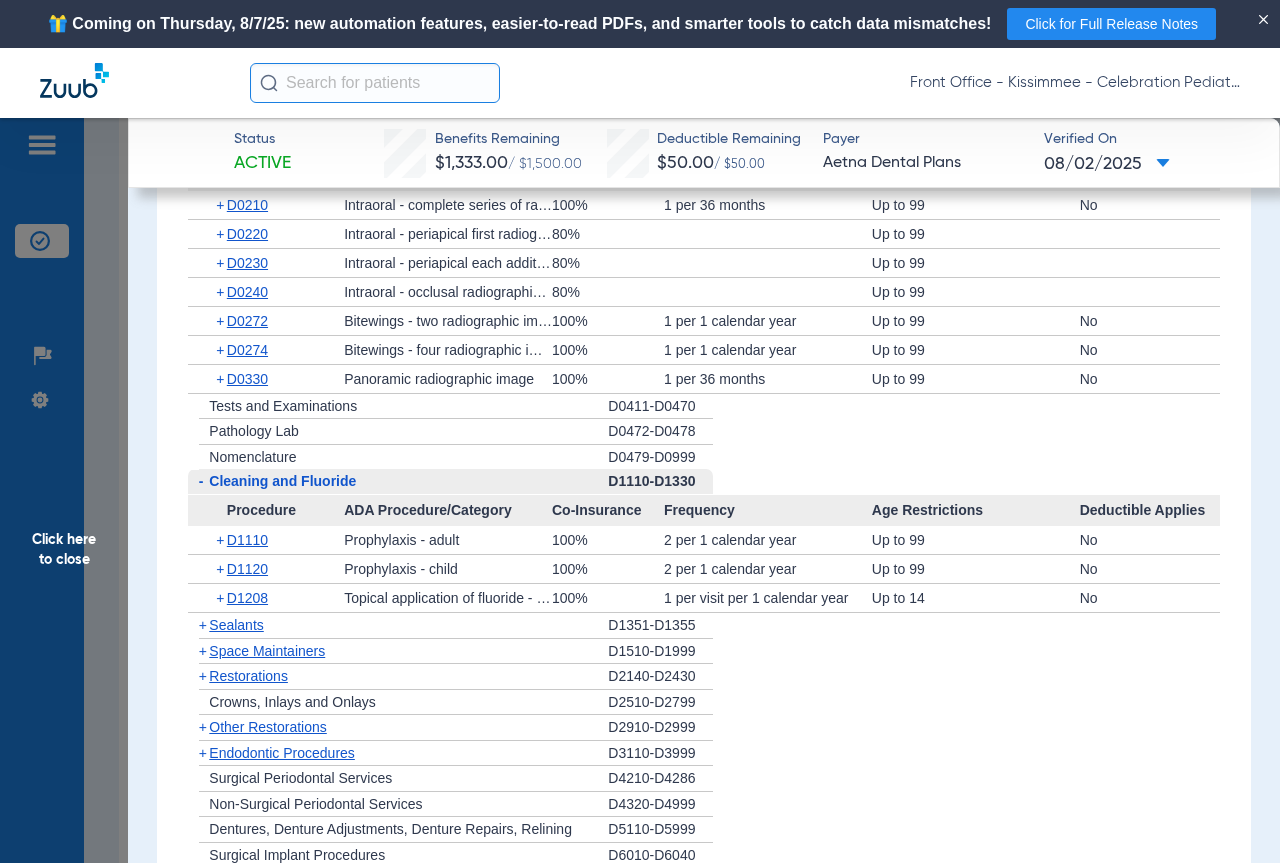 click on "+   Nomenclature   D0479-D0999" 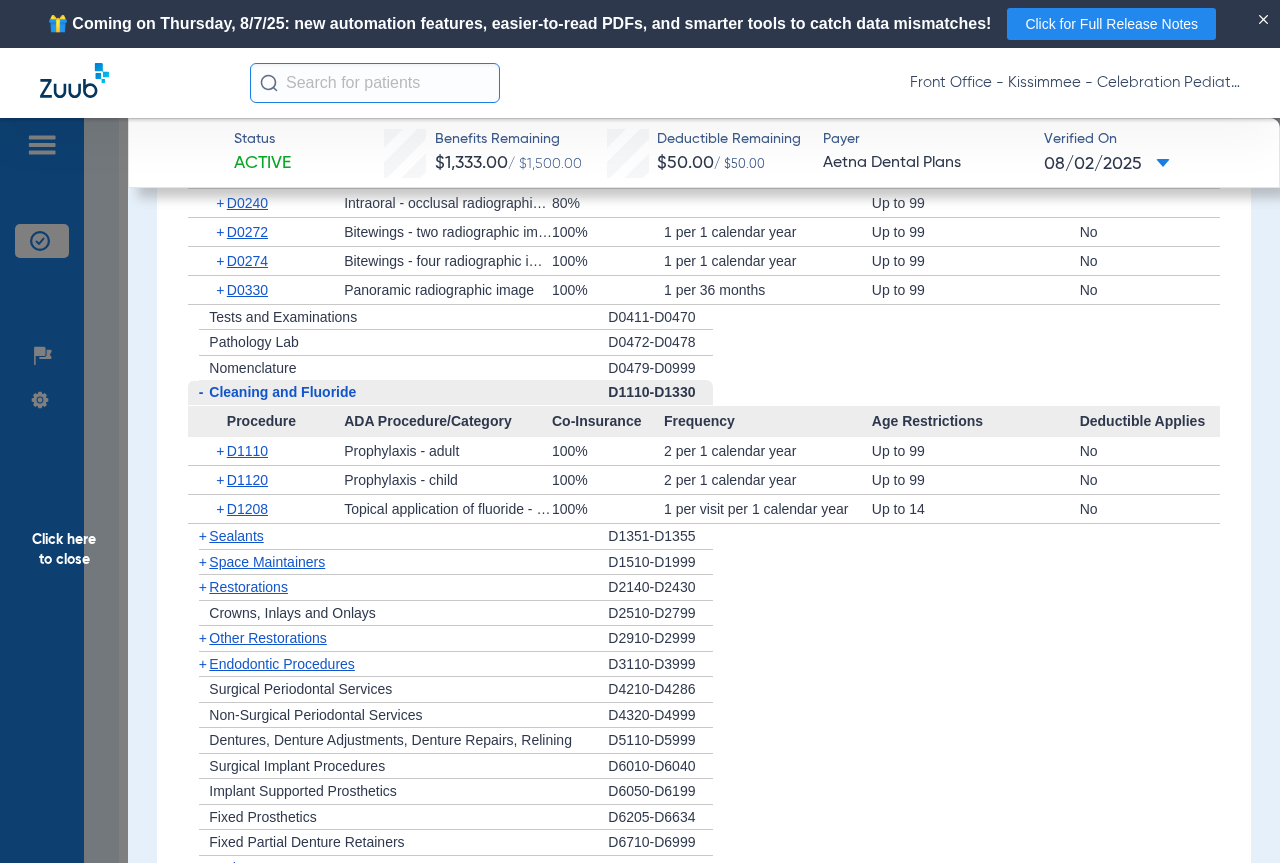 scroll, scrollTop: 1876, scrollLeft: 0, axis: vertical 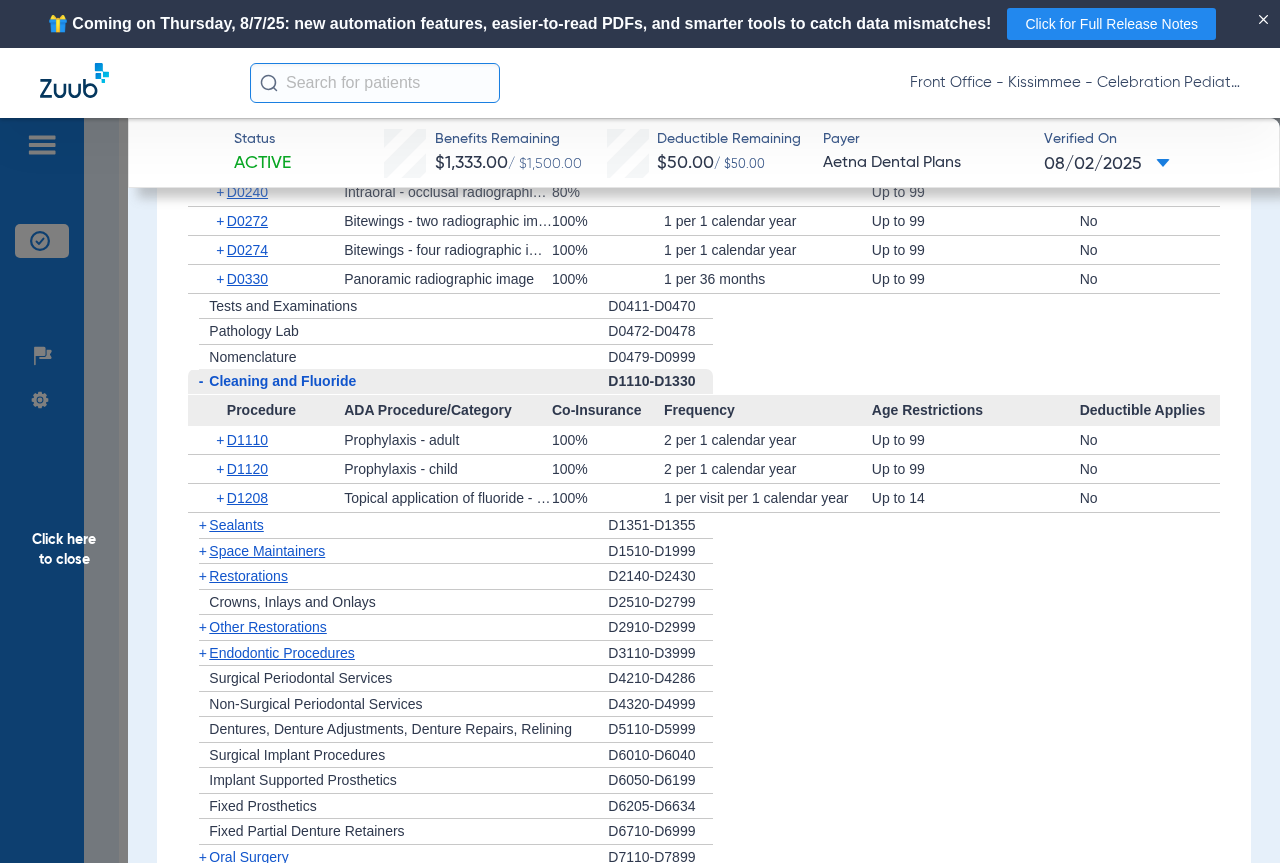 click on "Endodontic Procedures" 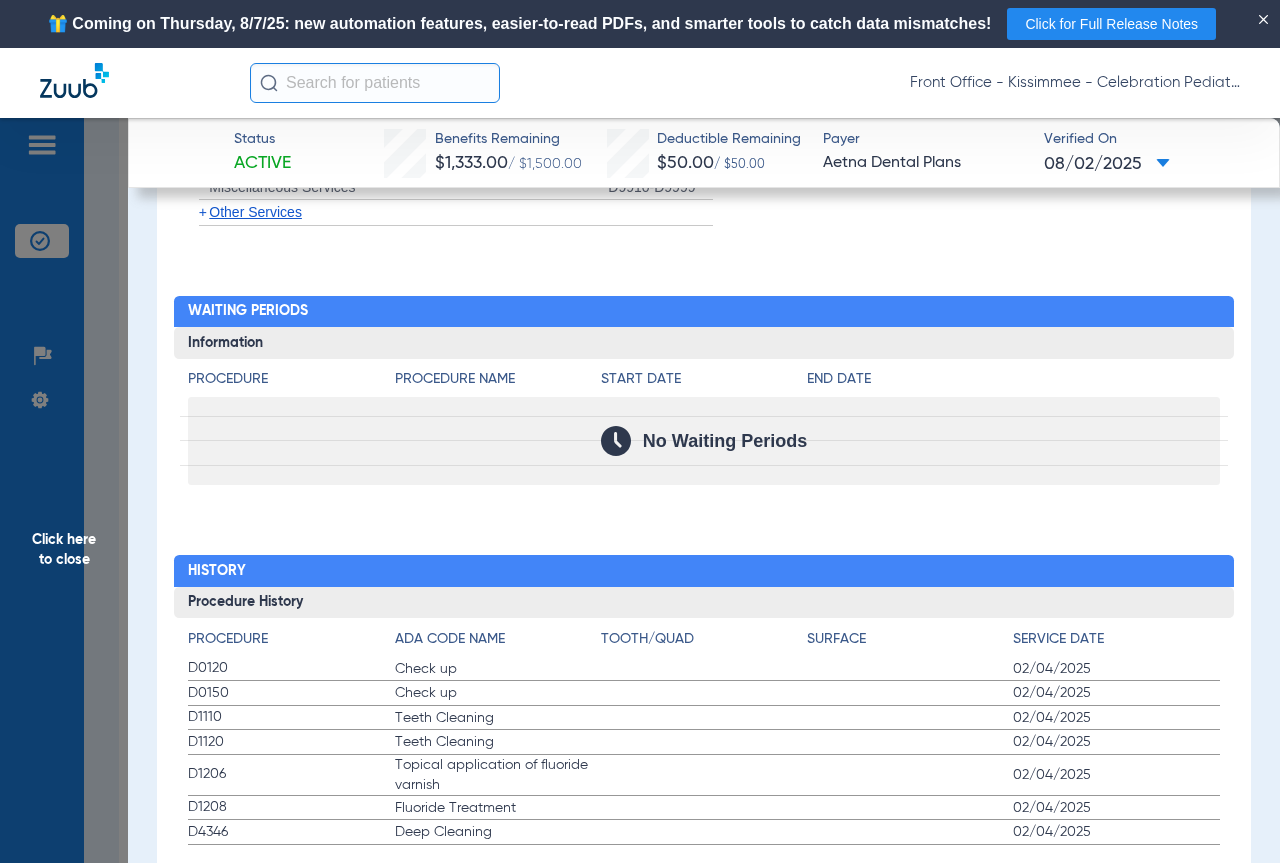 scroll, scrollTop: 2235, scrollLeft: 0, axis: vertical 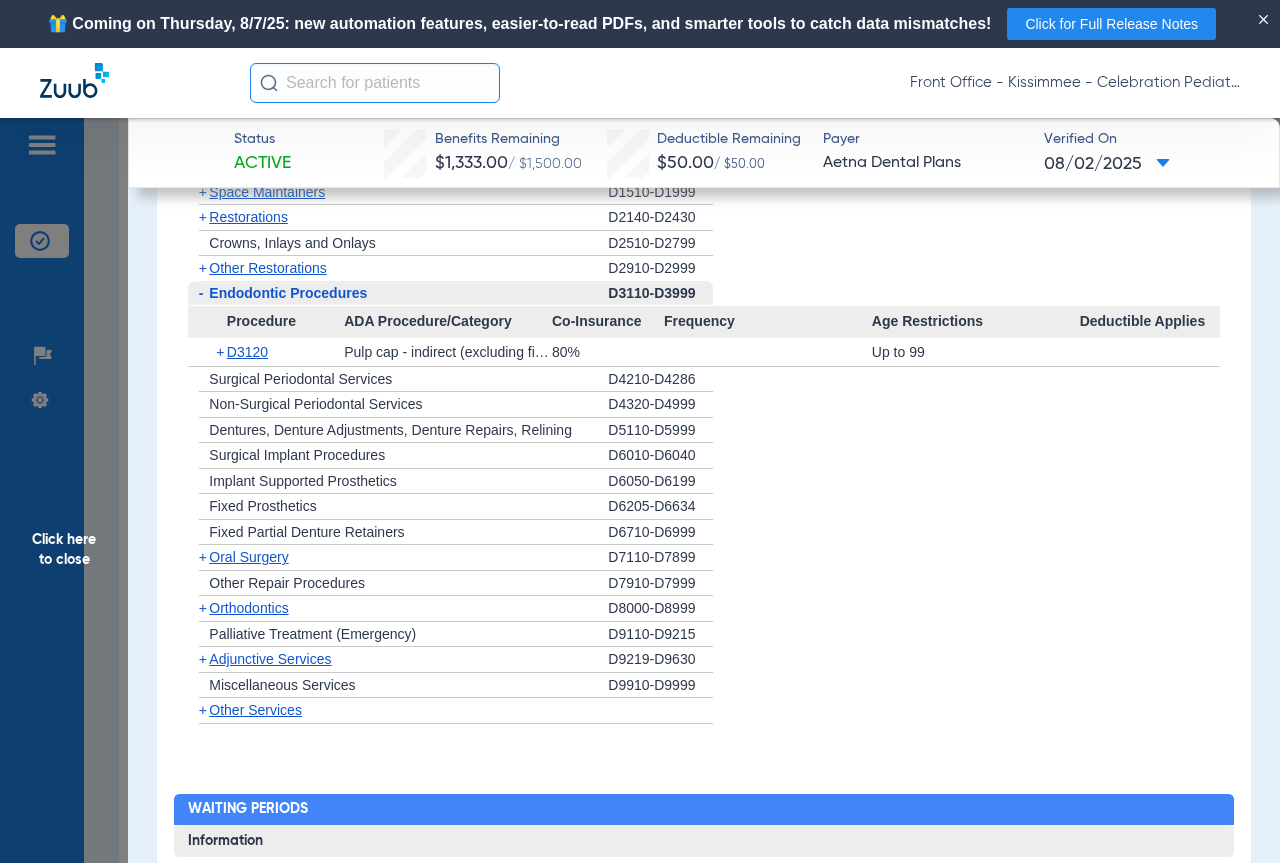 click on "Orthodontics" 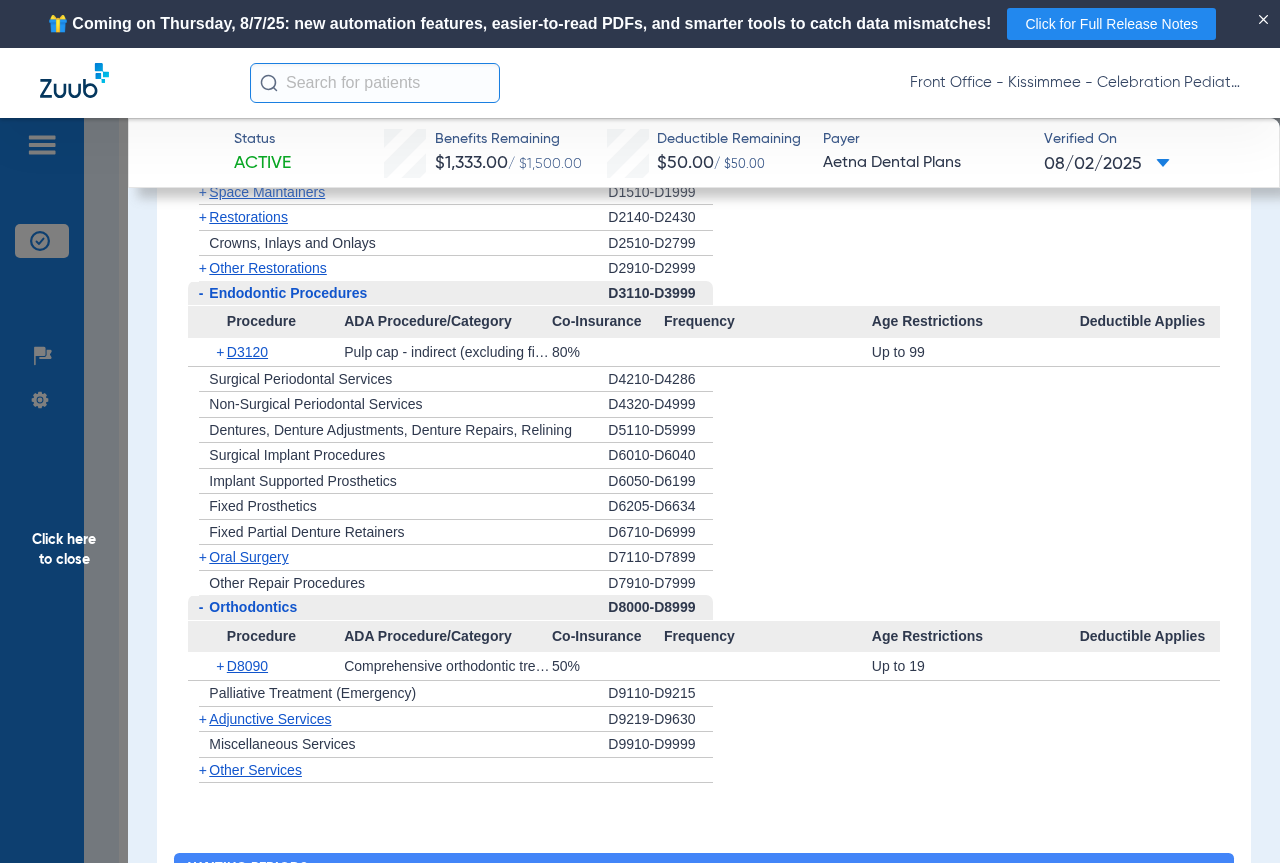 click on "Oral Surgery" 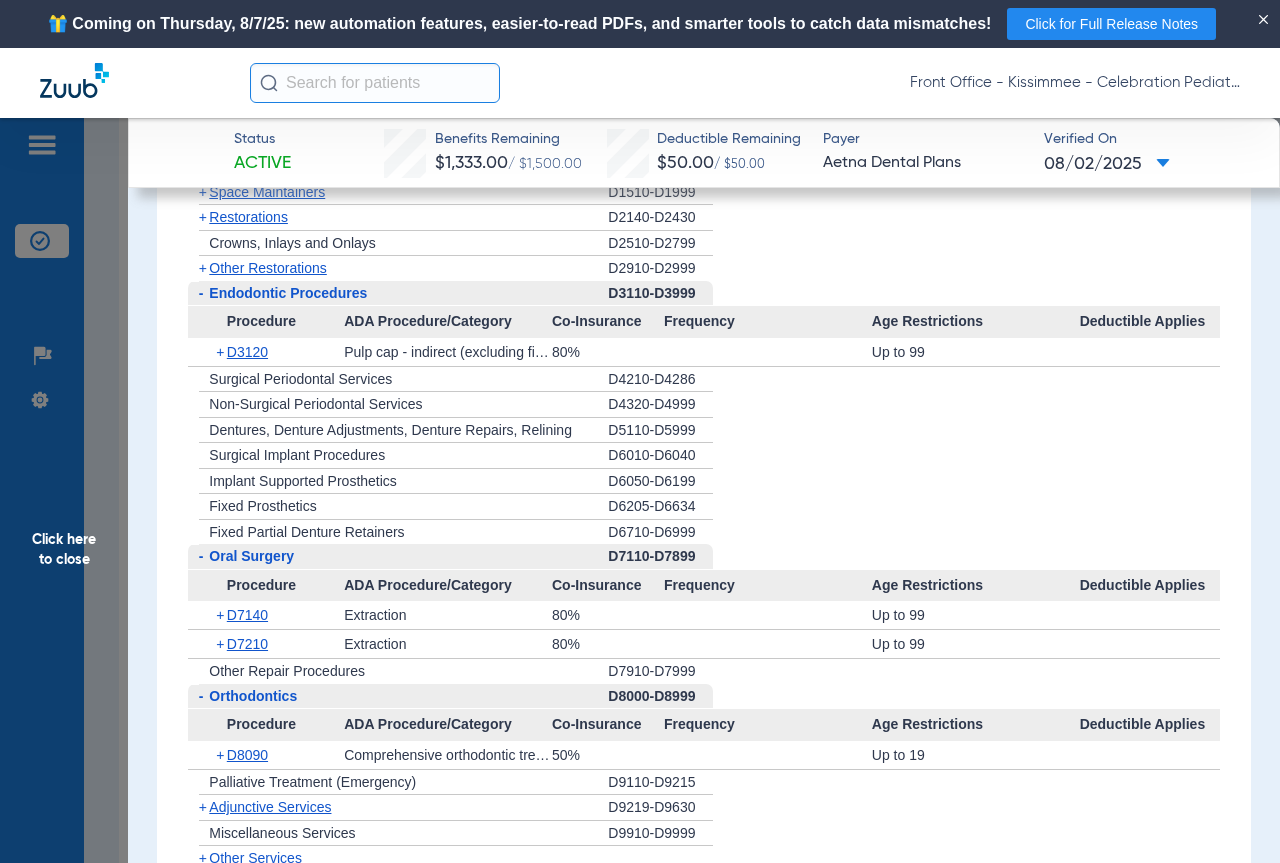 scroll, scrollTop: 2035, scrollLeft: 0, axis: vertical 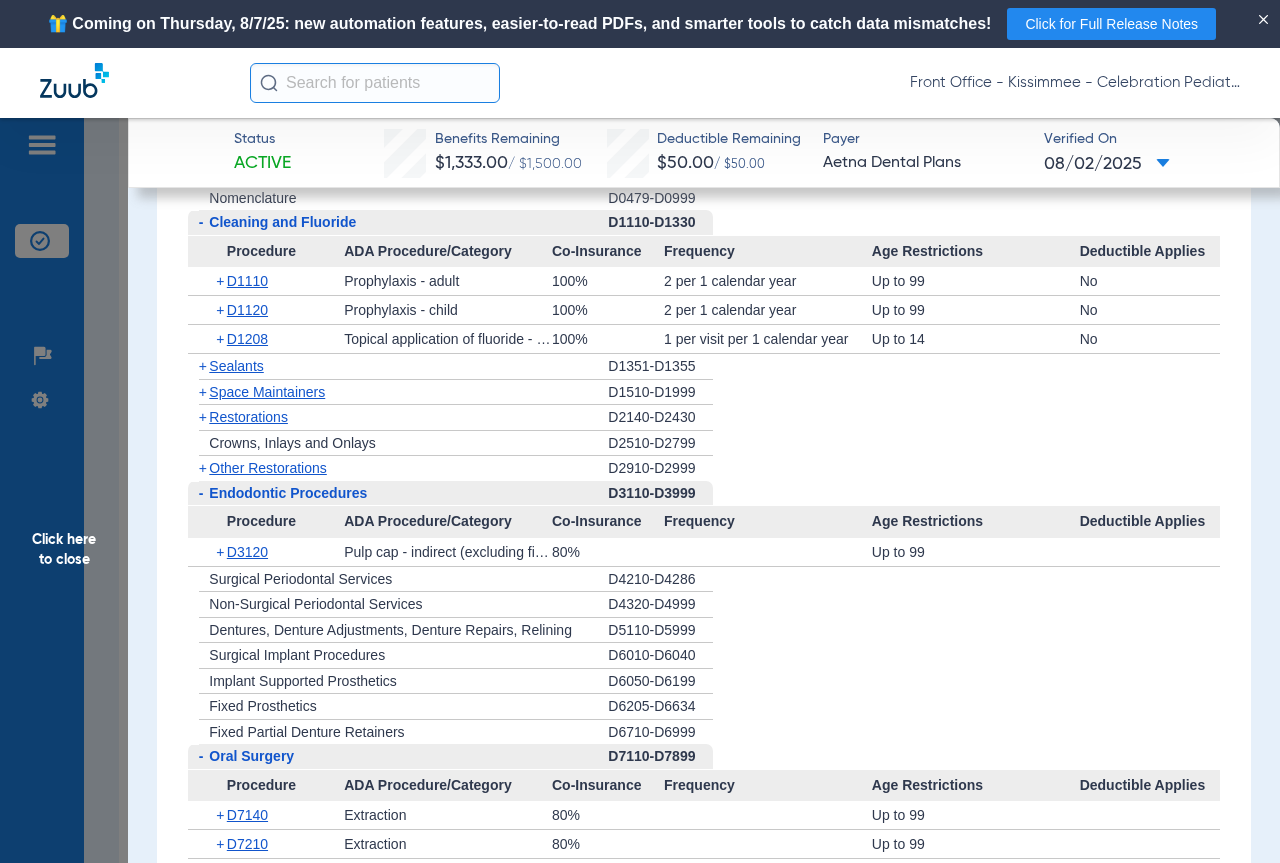 click on "Other Restorations" 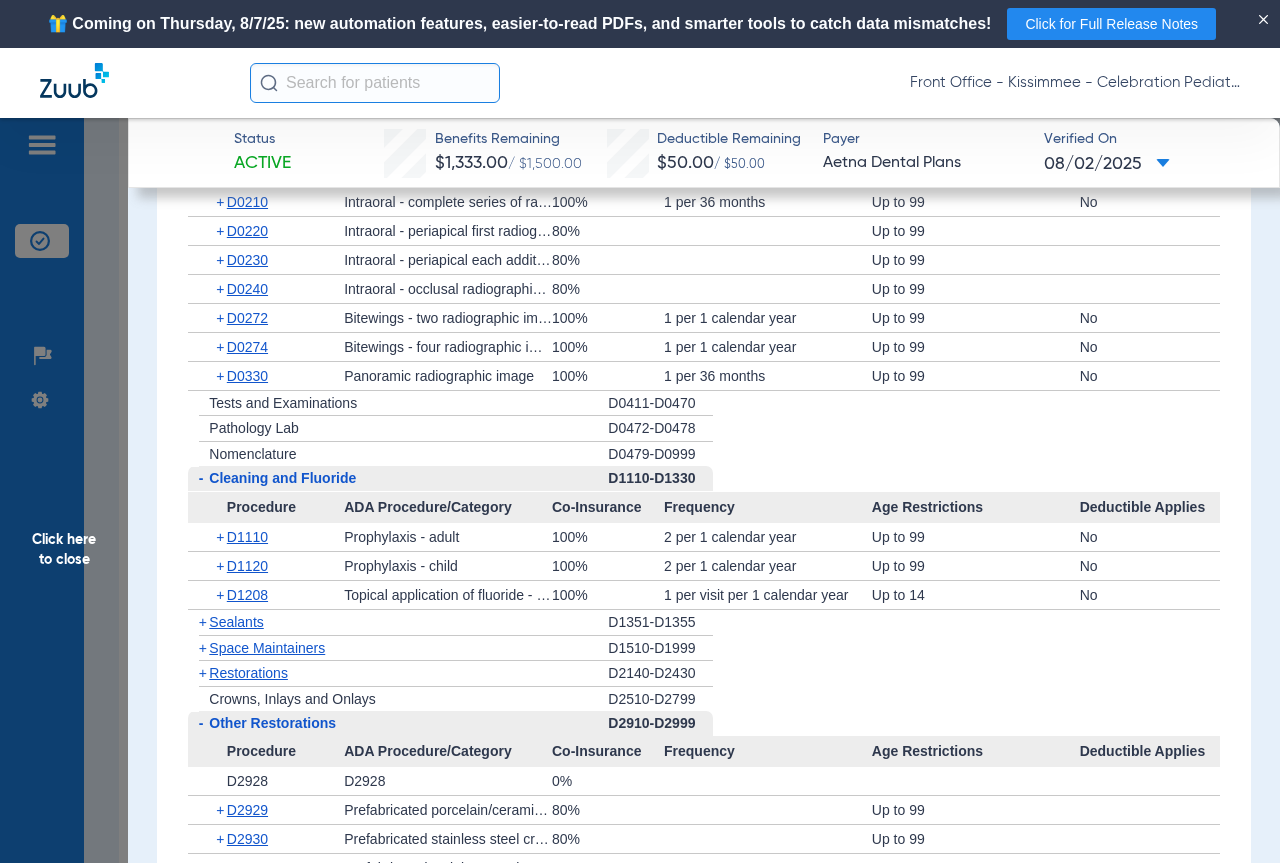 scroll, scrollTop: 1630, scrollLeft: 0, axis: vertical 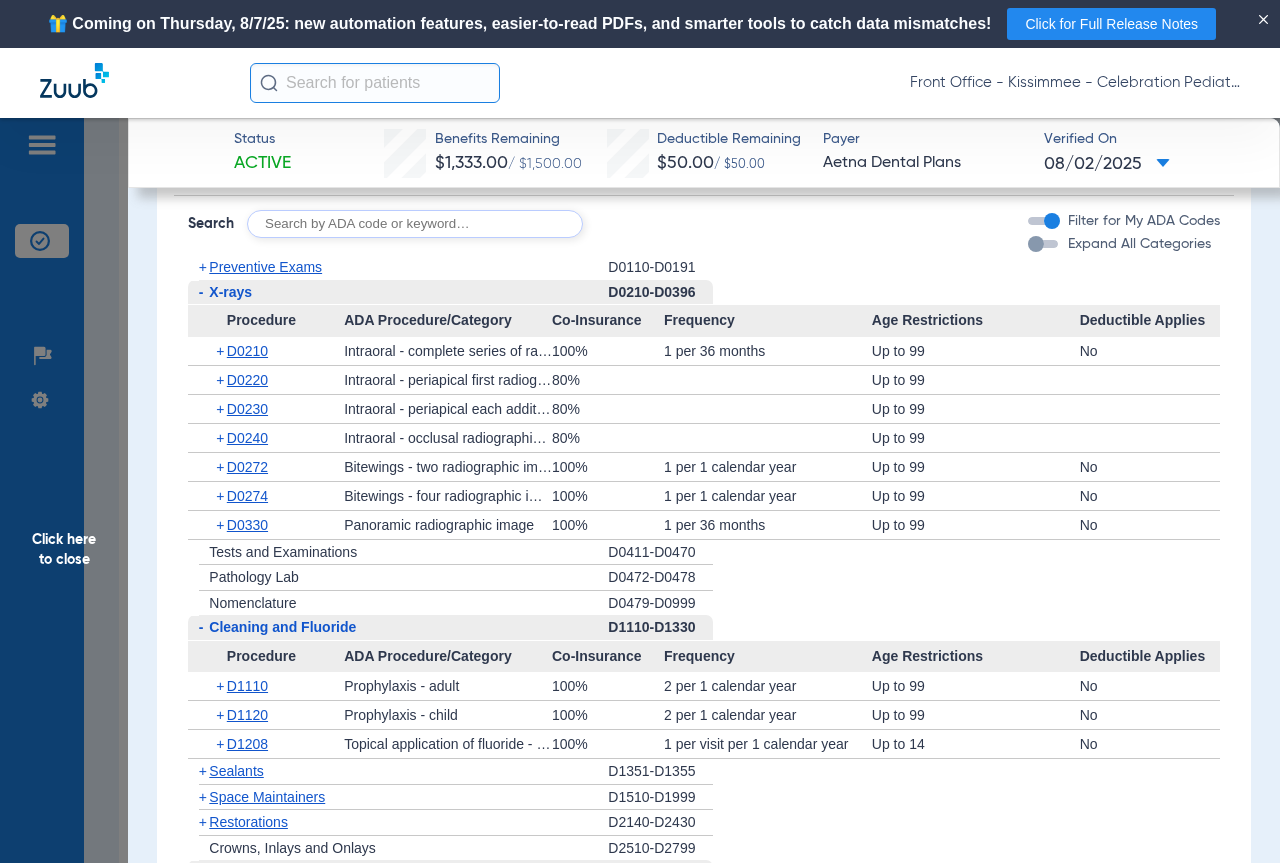 click on "Click here to close" 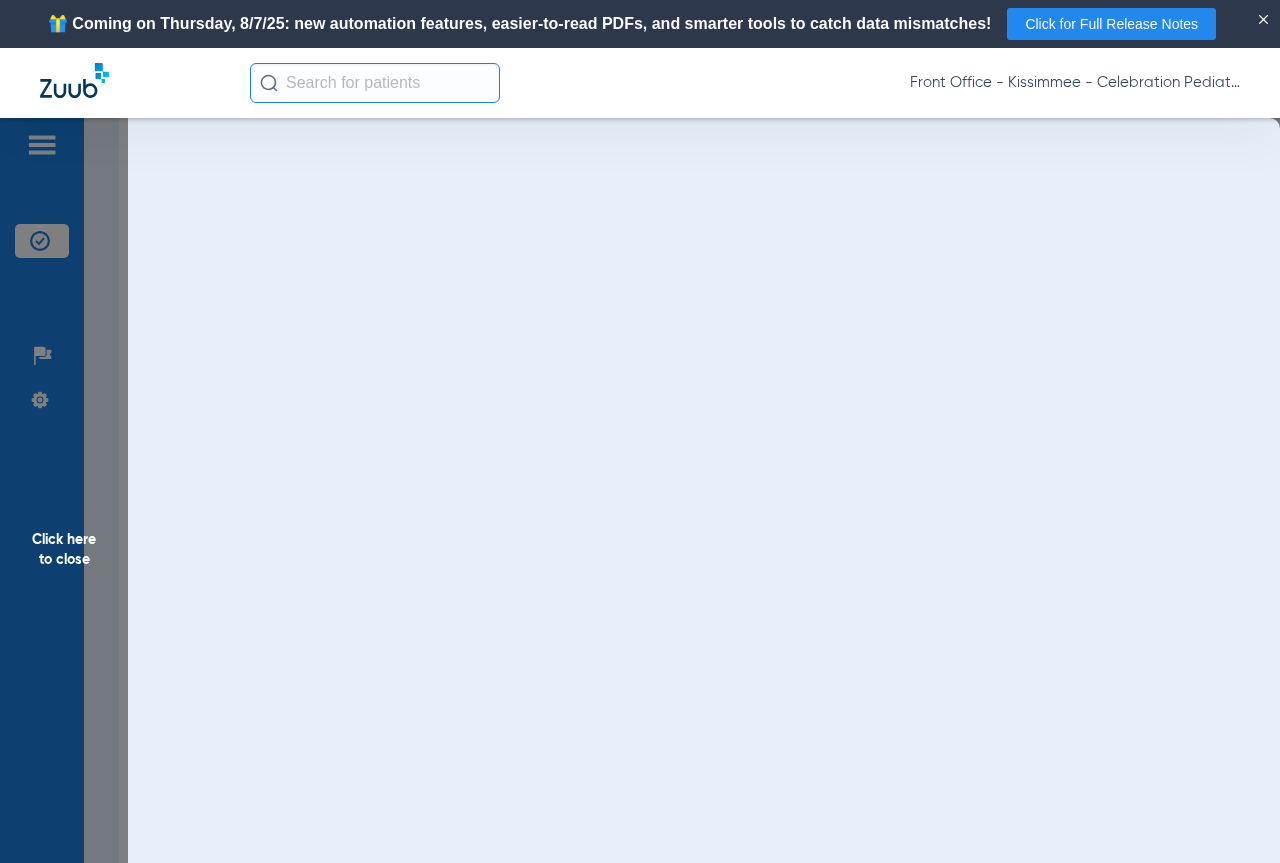 scroll, scrollTop: 0, scrollLeft: 0, axis: both 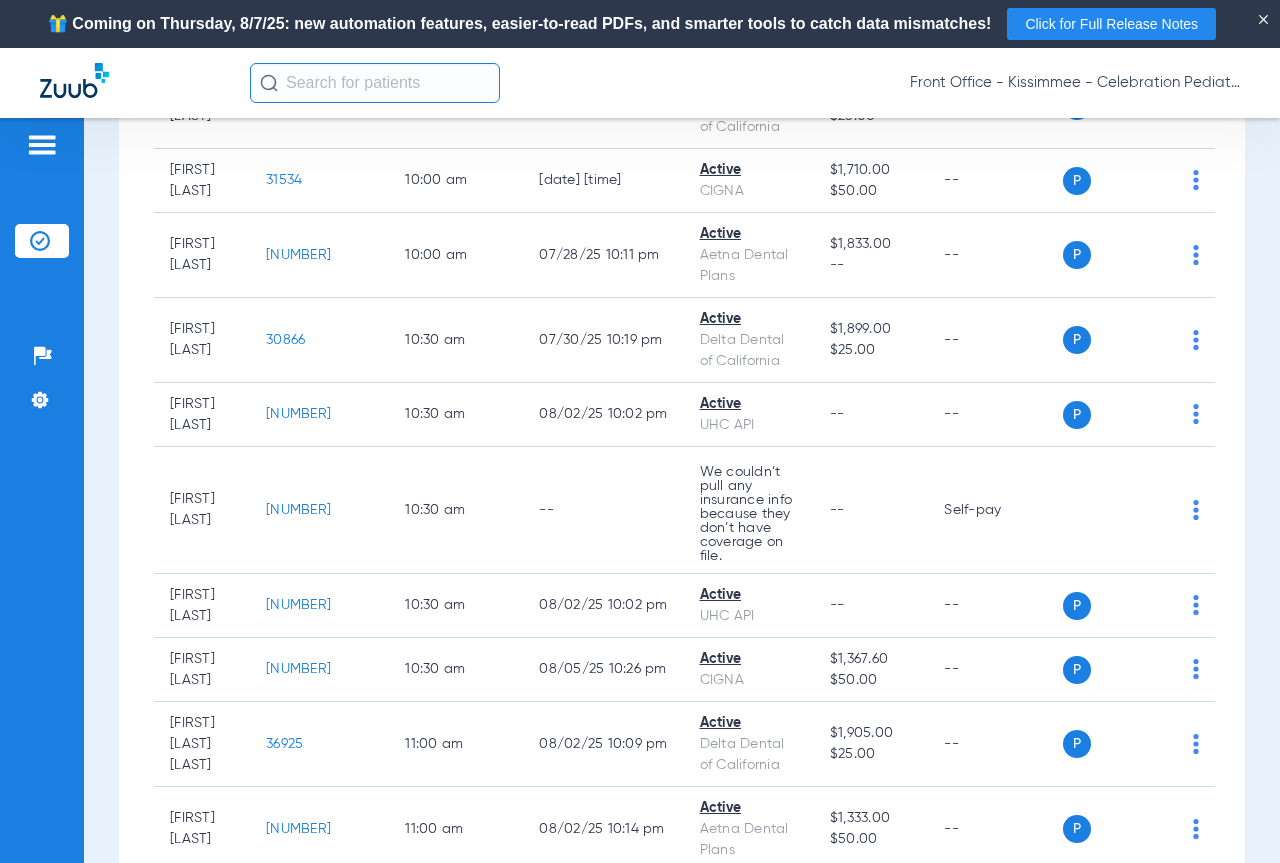 click on "[NUMBER]" 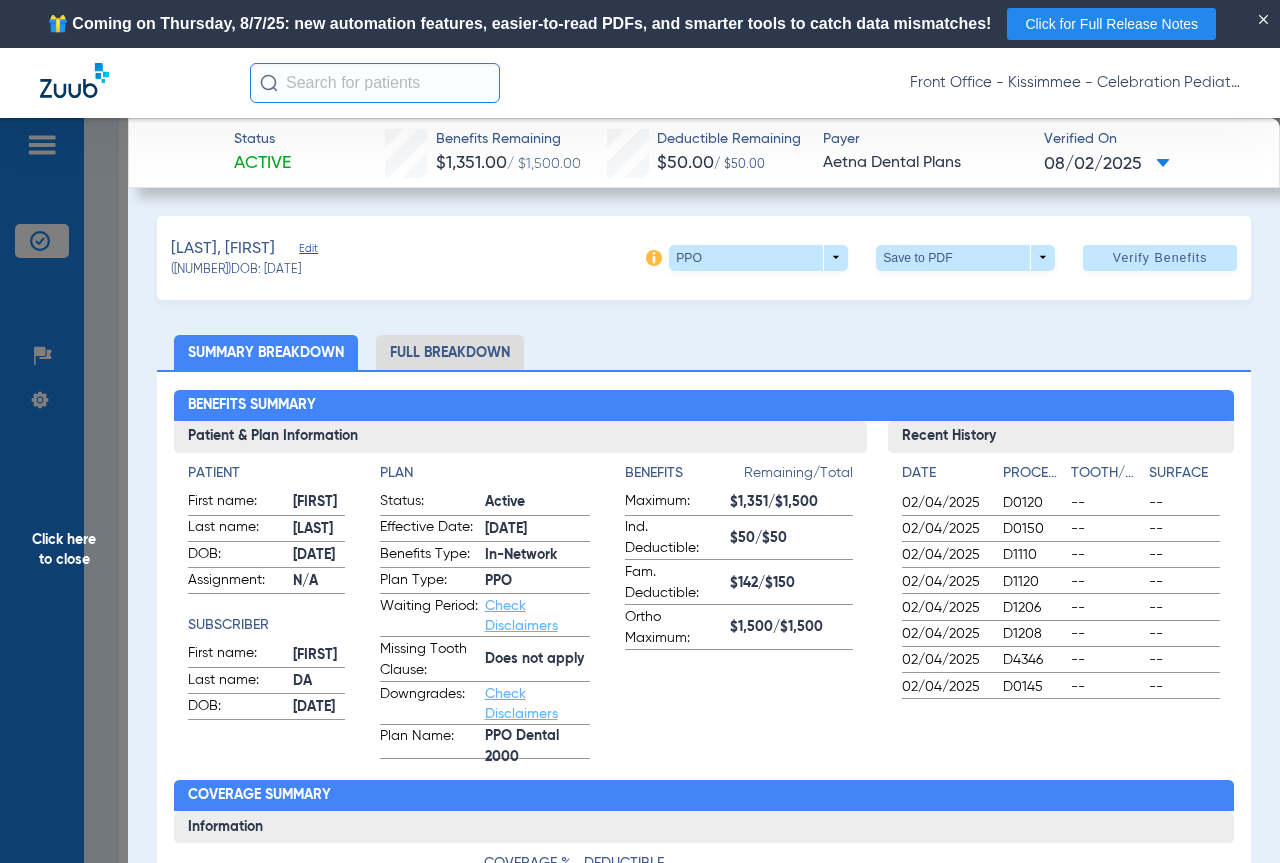 click on "Benefits Summary Patient & Plan Information Patient First name:  [FIRST]  Last name:  [LAST]  DOB:  [DATE]  Assignment:  N/A  Subscriber First name:  [FIRST]  Last name:  [LAST]  DOB:  [DATE]  Plan Status:  Active  Effective Date:  [DATE]  Benefits Type:  In-Network  Plan Type:  PPO  Waiting Period:  Check Disclaimers  Missing Tooth Clause:  Does not apply  Downgrades:  Check Disclaimers  Plan Name:  PPO Dental 2000  Benefits  Remaining/Total  Maximum:  [CURRENCY]/[CURRENCY]  Ind. Deductible:  [CURRENCY]/[CURRENCY]  Fam. Deductible:  [CURRENCY]/[CURRENCY]  Ortho Maximum:  [CURRENCY]/[CURRENCY]  Recent History Date Procedure Tooth/Quad Surface  [DATE]  D0120 -- --  [DATE]  D0150 -- --  [DATE]  D1110 -- --  [DATE]  D1120 -- --  [DATE]  D1206 -- --  [DATE]  D1208 -- --  [DATE]  D4346 -- --  [DATE]  D0145 -- -- Coverage Summary Information Category Procedure Coverage % | Copay [CURRENCY]  Deductible Applies Exams: D0120  100%      No  Full Mouth X-rays: D0210  100%      No  Bitewing X-rays: D0274  100%      No  Cleanings: D1110" 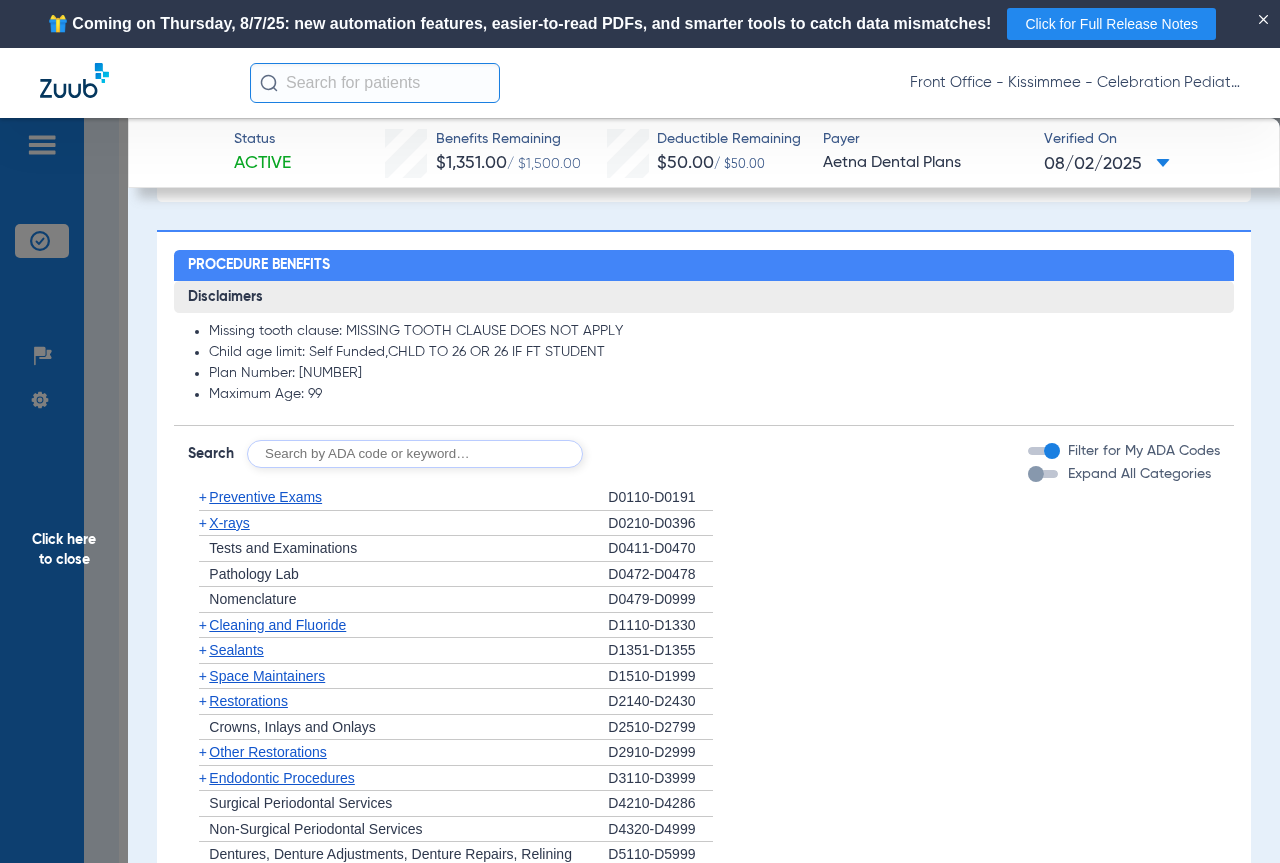 scroll, scrollTop: 1549, scrollLeft: 0, axis: vertical 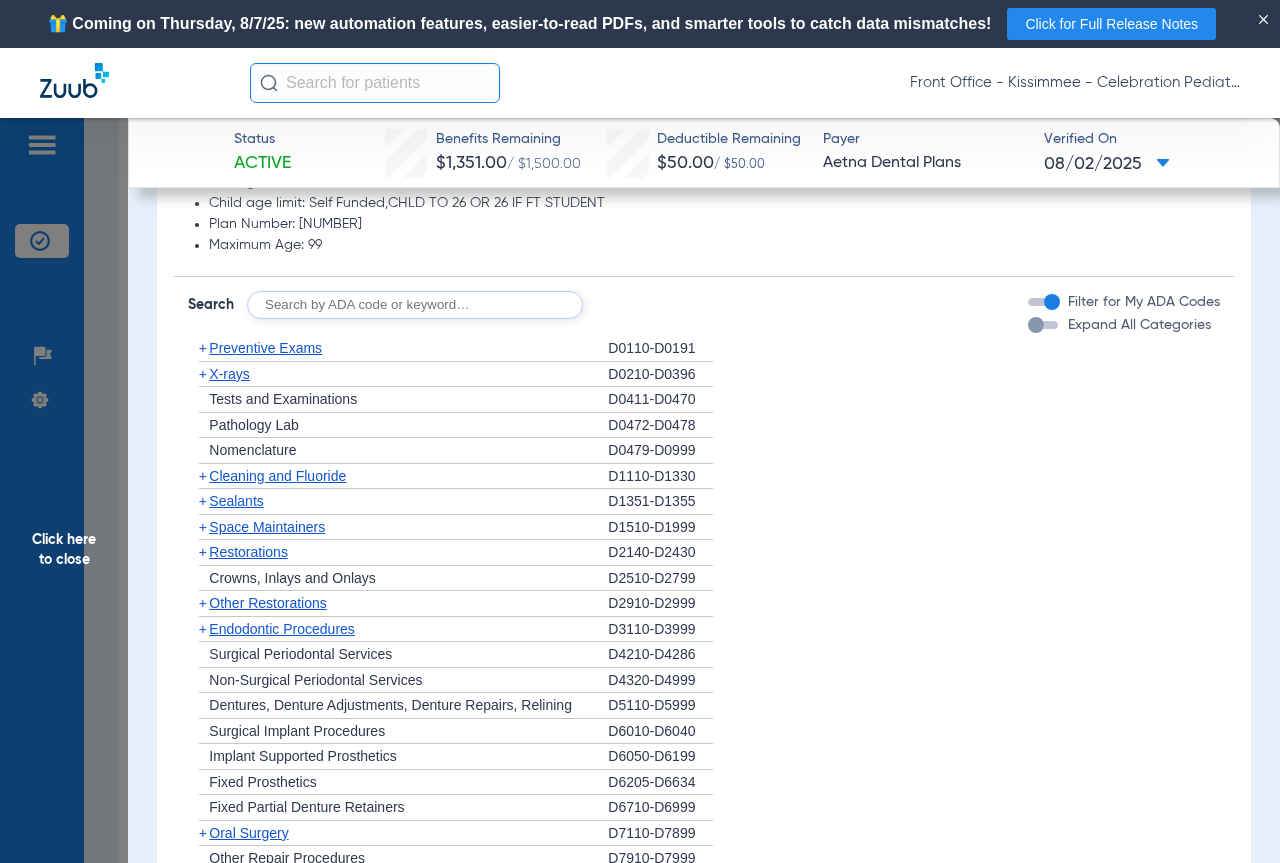 click on "Preventive Exams" 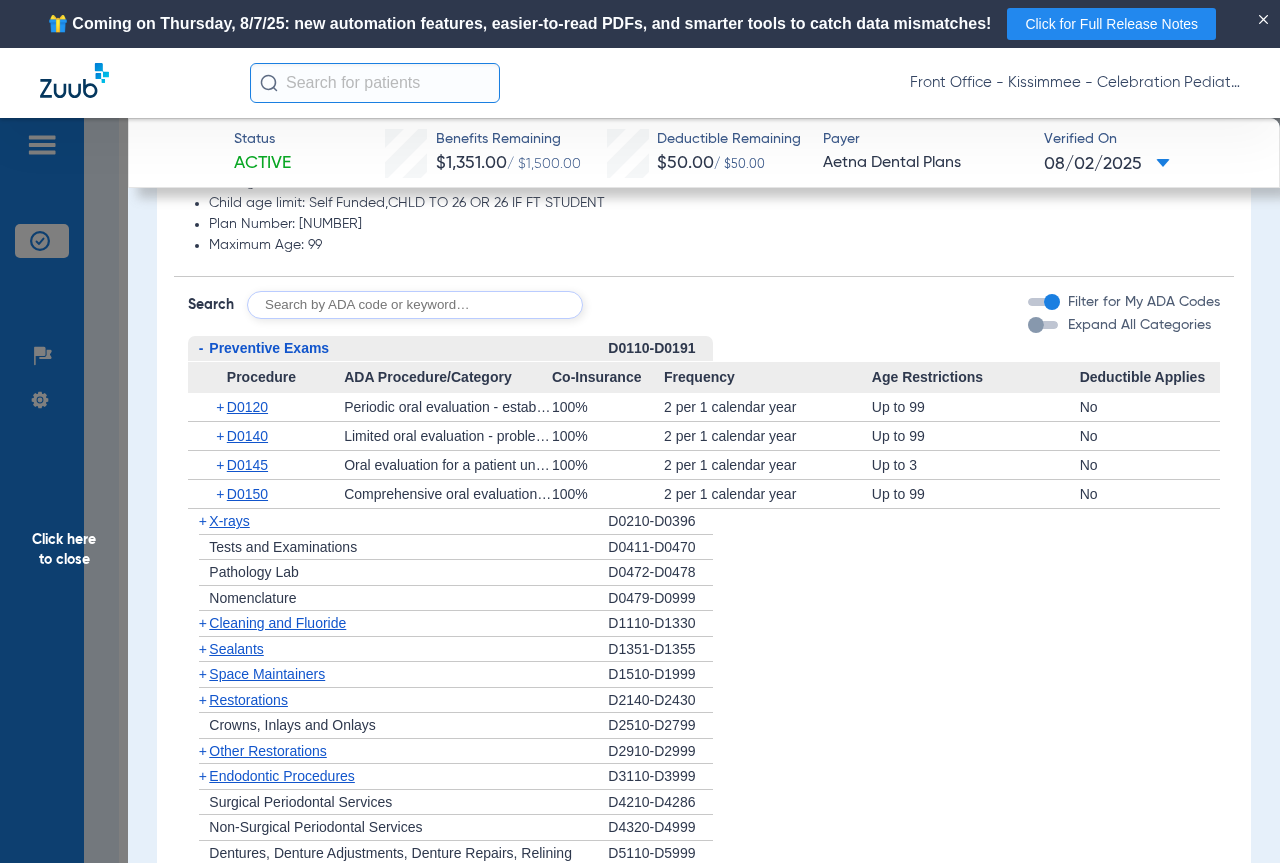 click on "Cleaning and Fluoride" 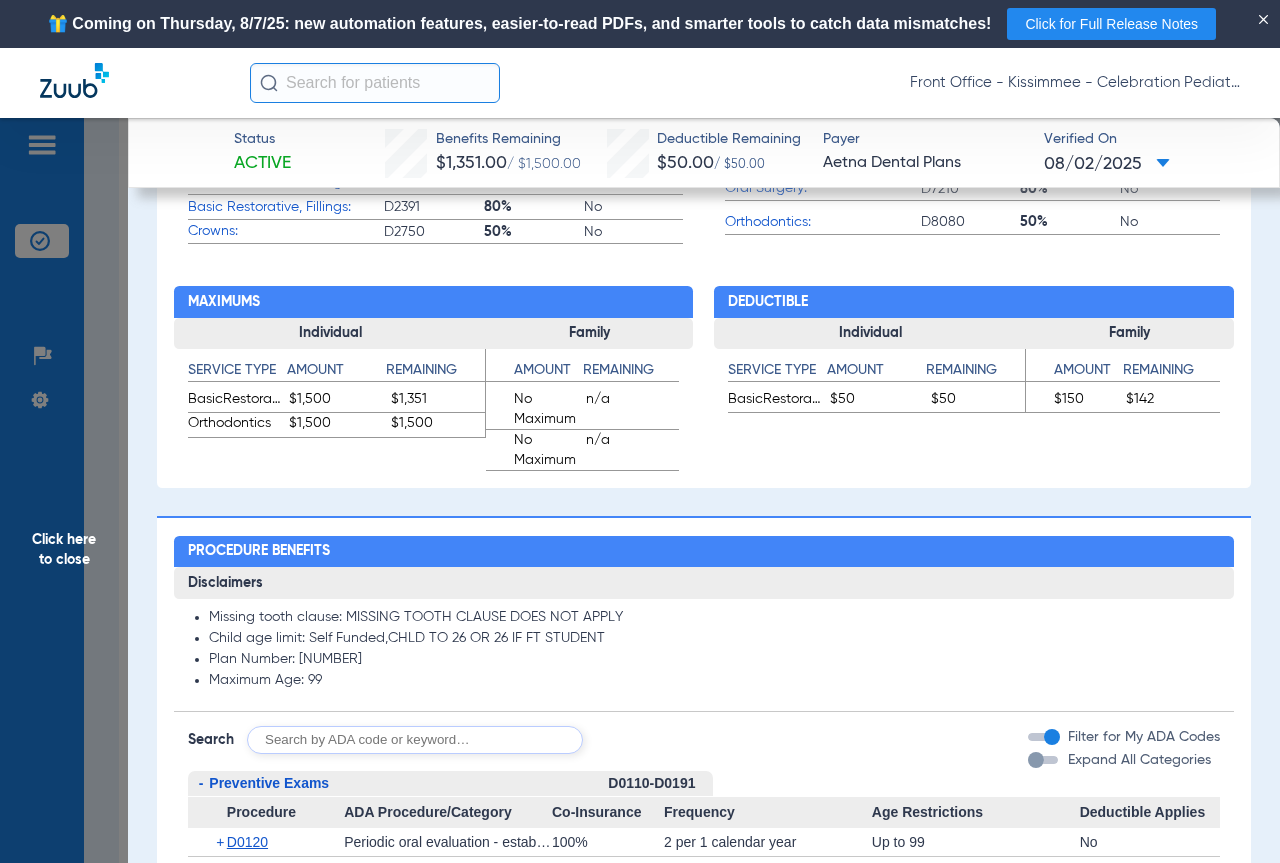 scroll, scrollTop: 1414, scrollLeft: 0, axis: vertical 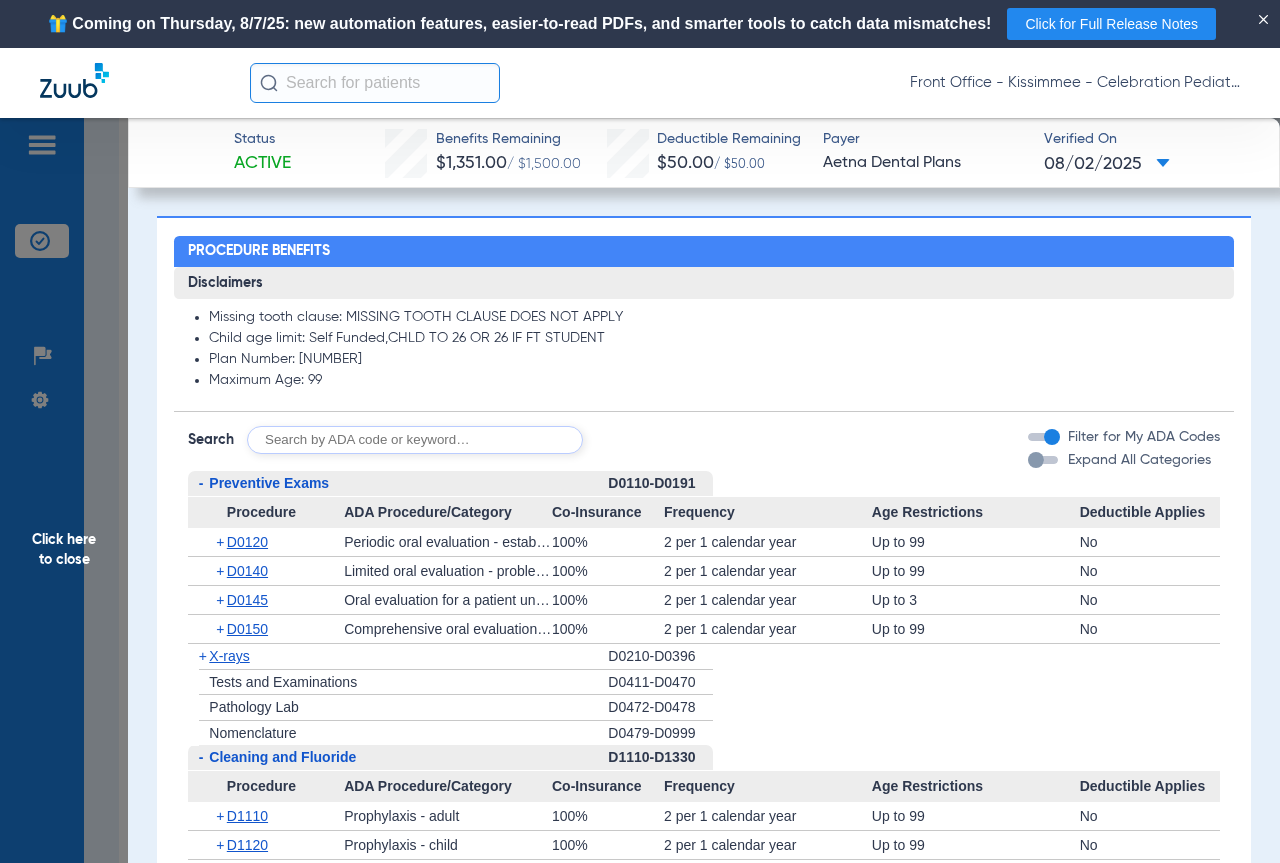 click 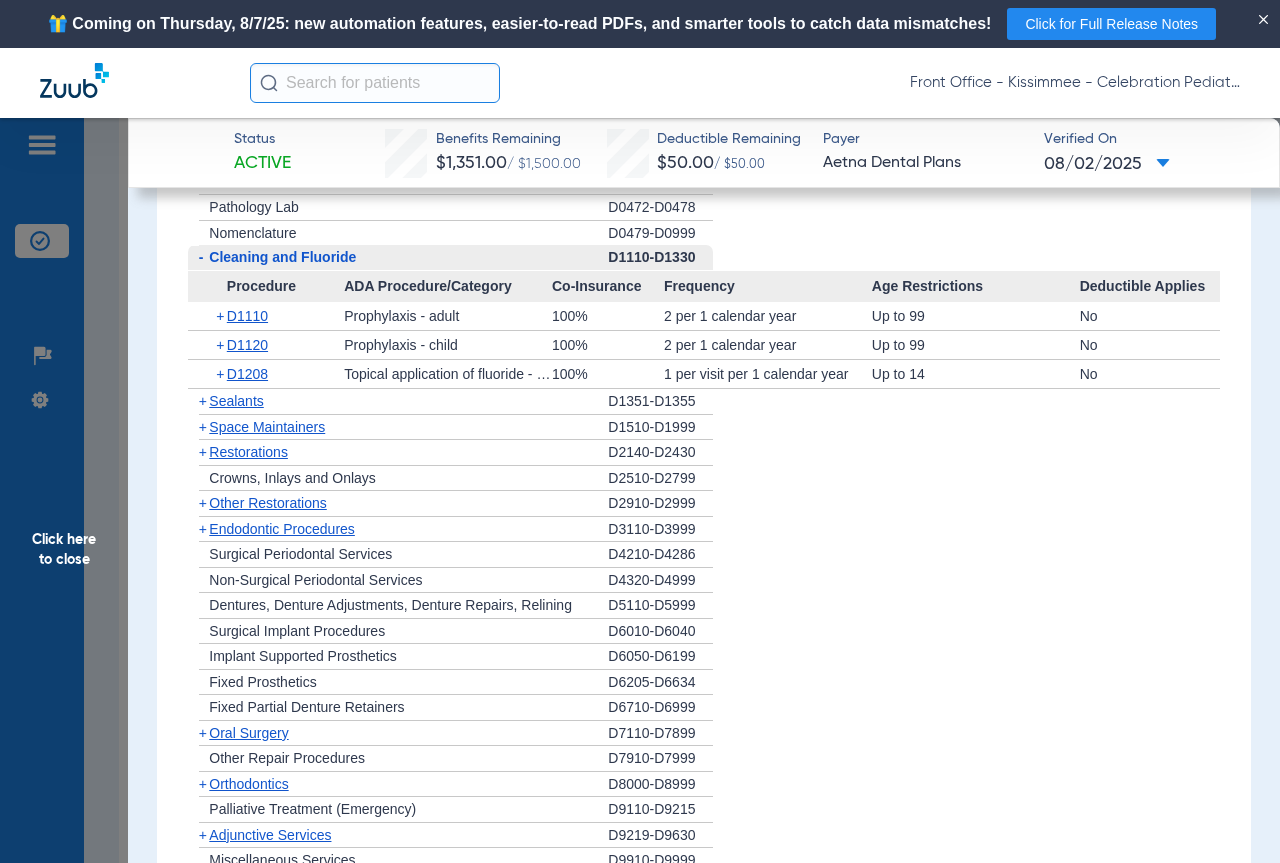 scroll, scrollTop: 1714, scrollLeft: 0, axis: vertical 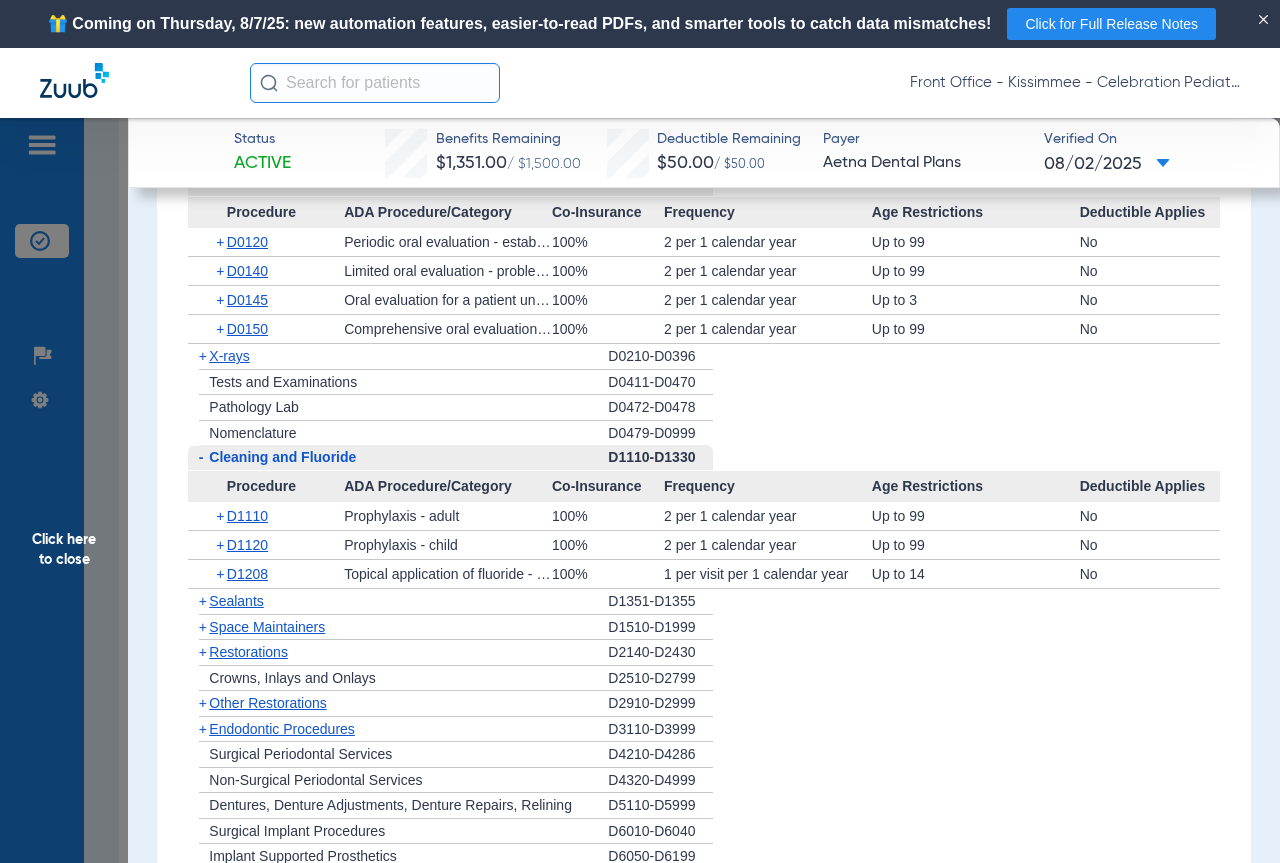 click on "Sealants" 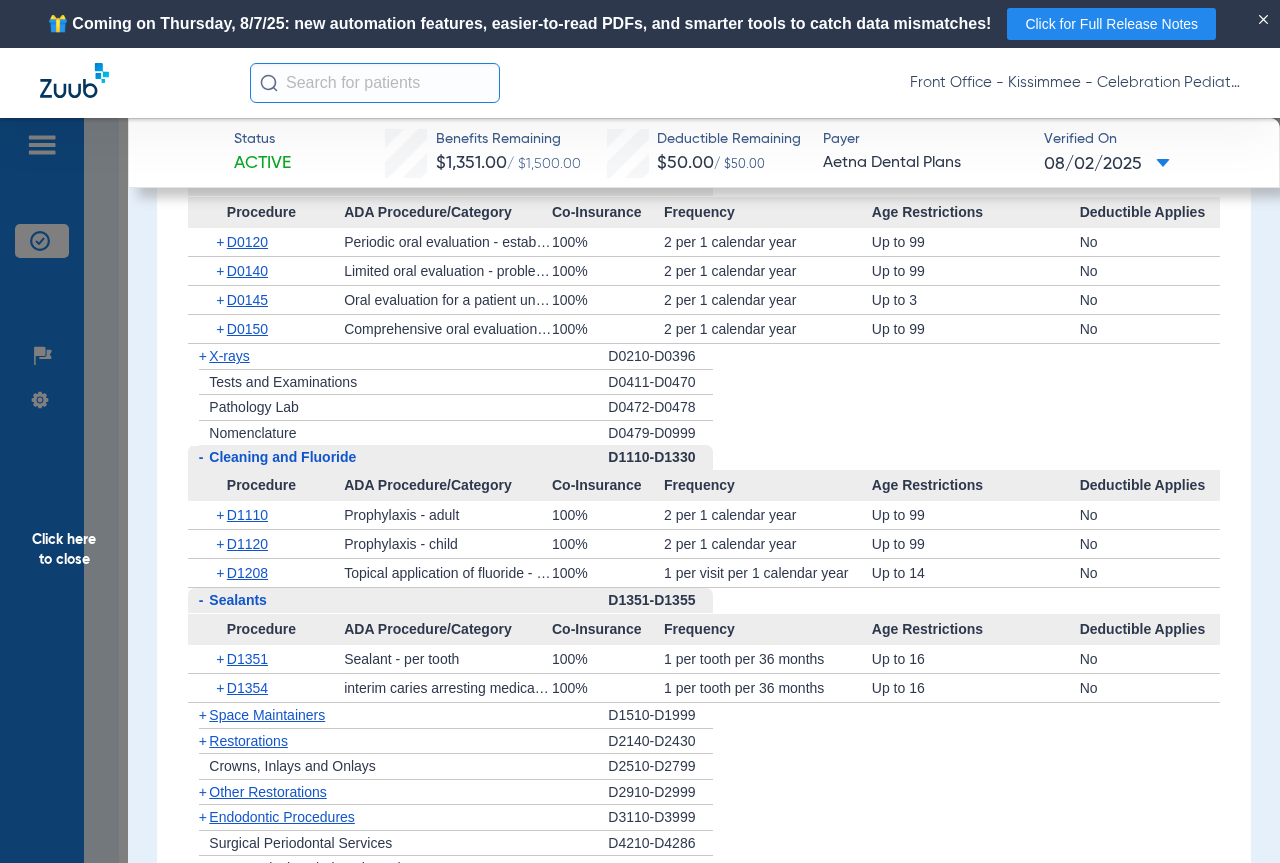 click on "Space Maintainers" 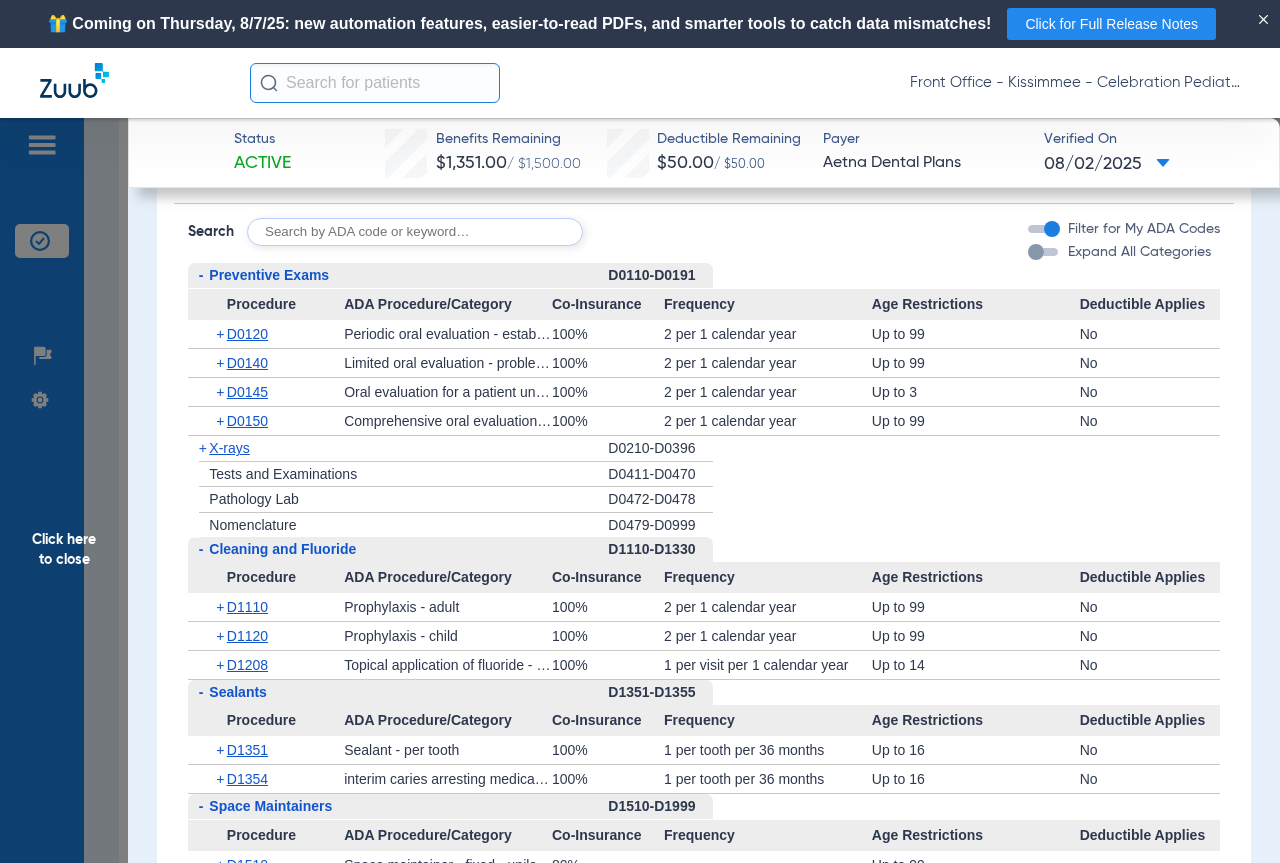 scroll, scrollTop: 1614, scrollLeft: 0, axis: vertical 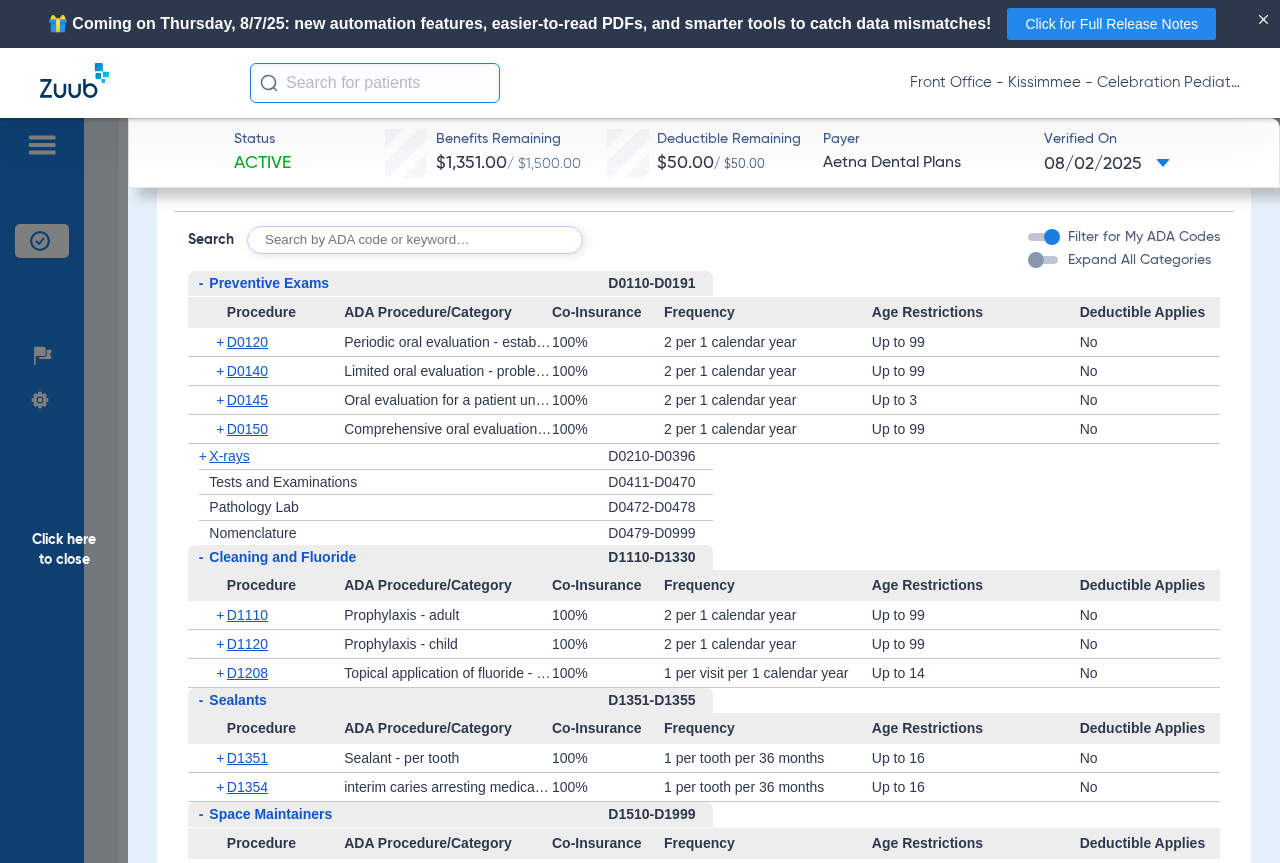 click on "X-rays" 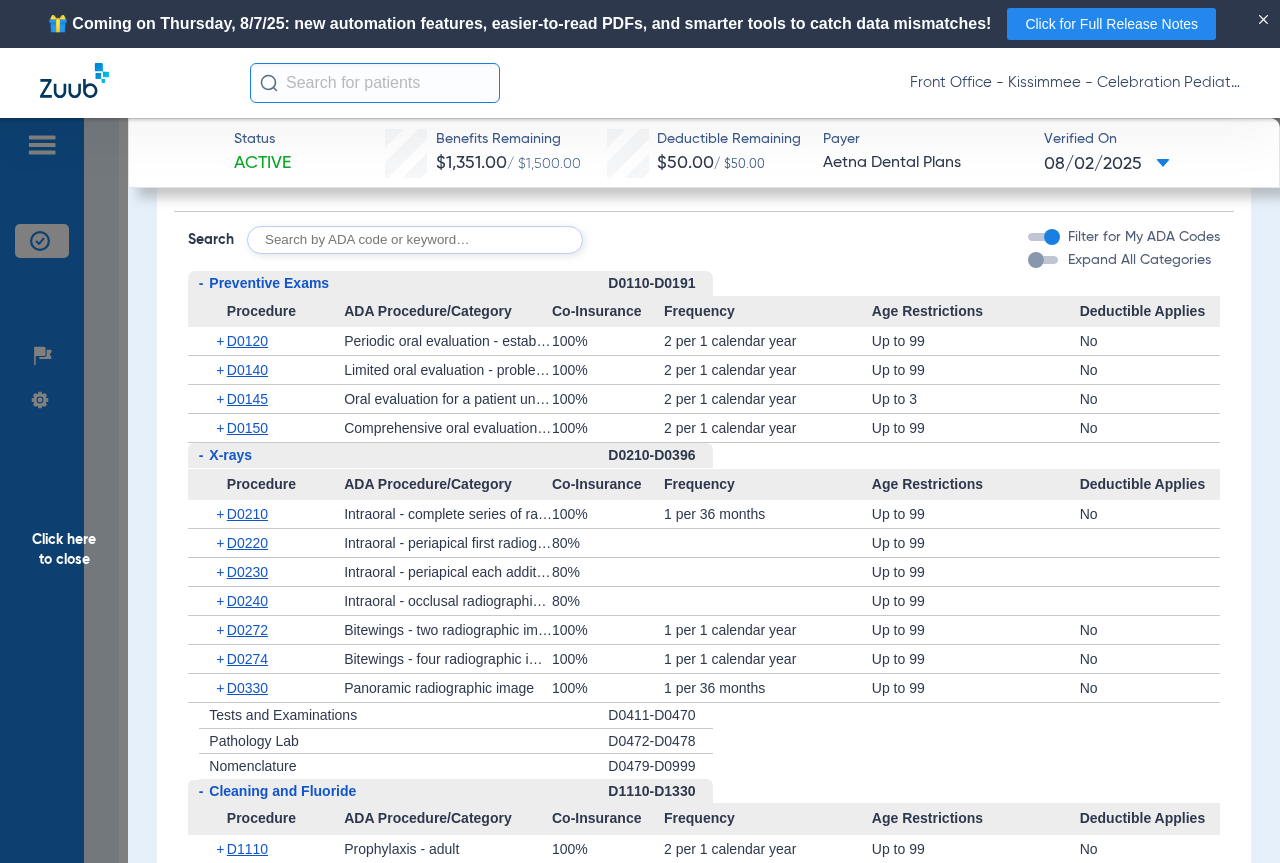 click on "Click here to close" 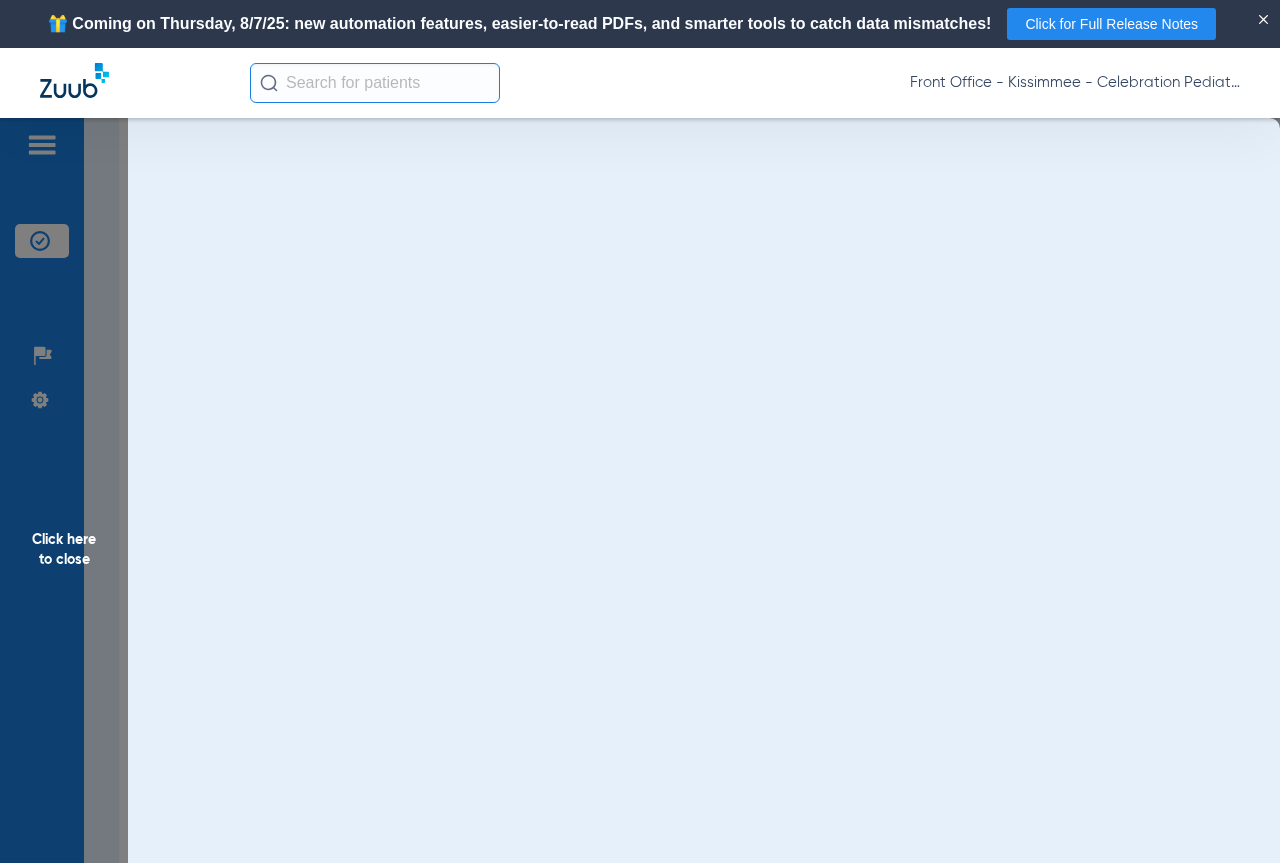 scroll, scrollTop: 0, scrollLeft: 0, axis: both 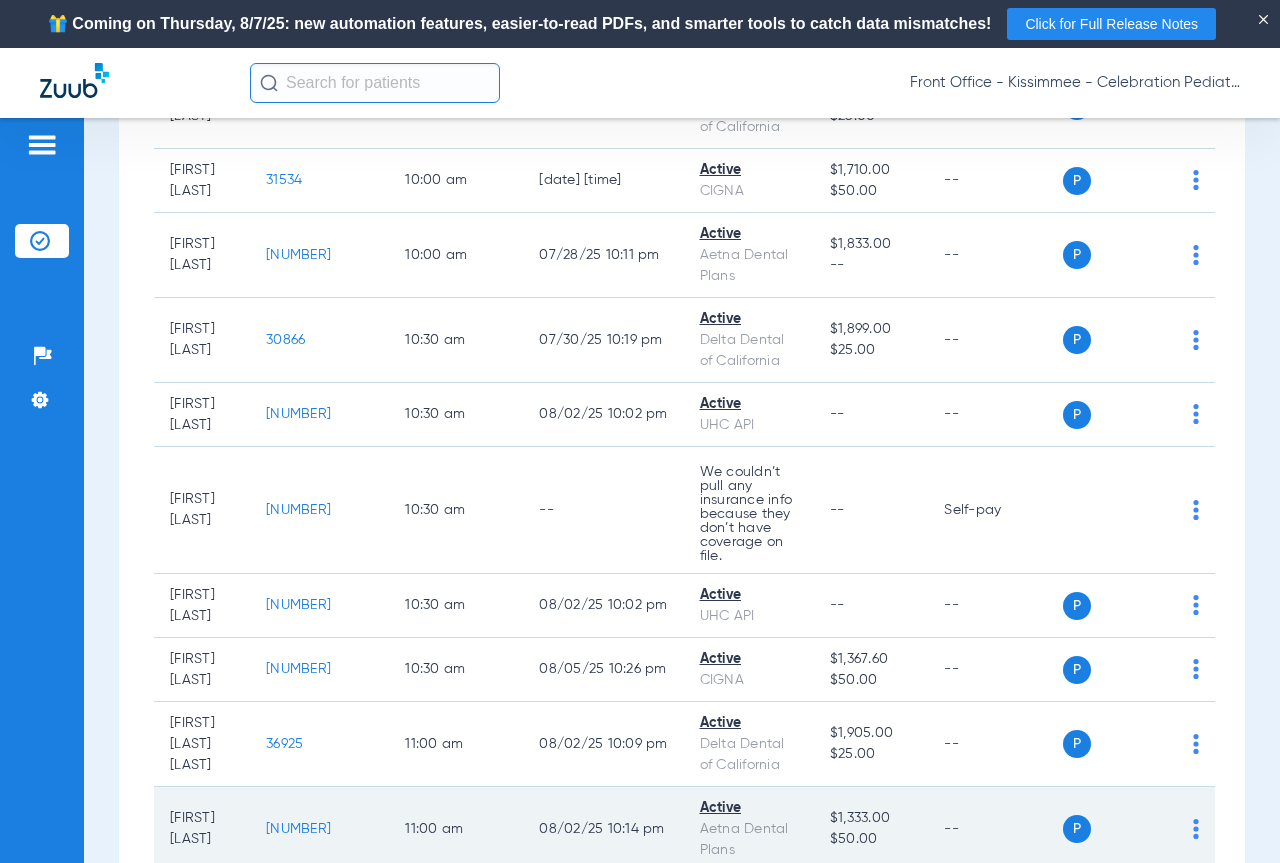 click on "[NUMBER]" 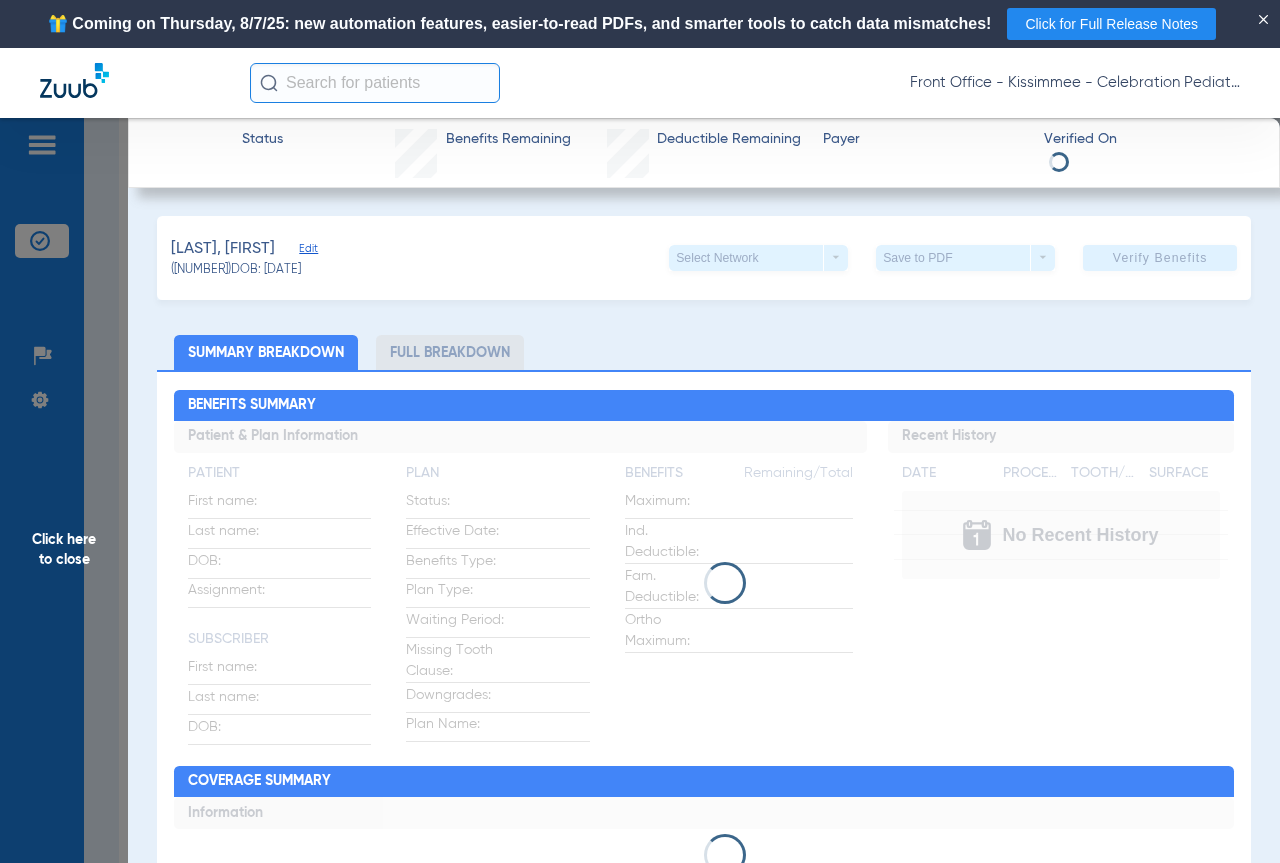 click on "Full Breakdown" 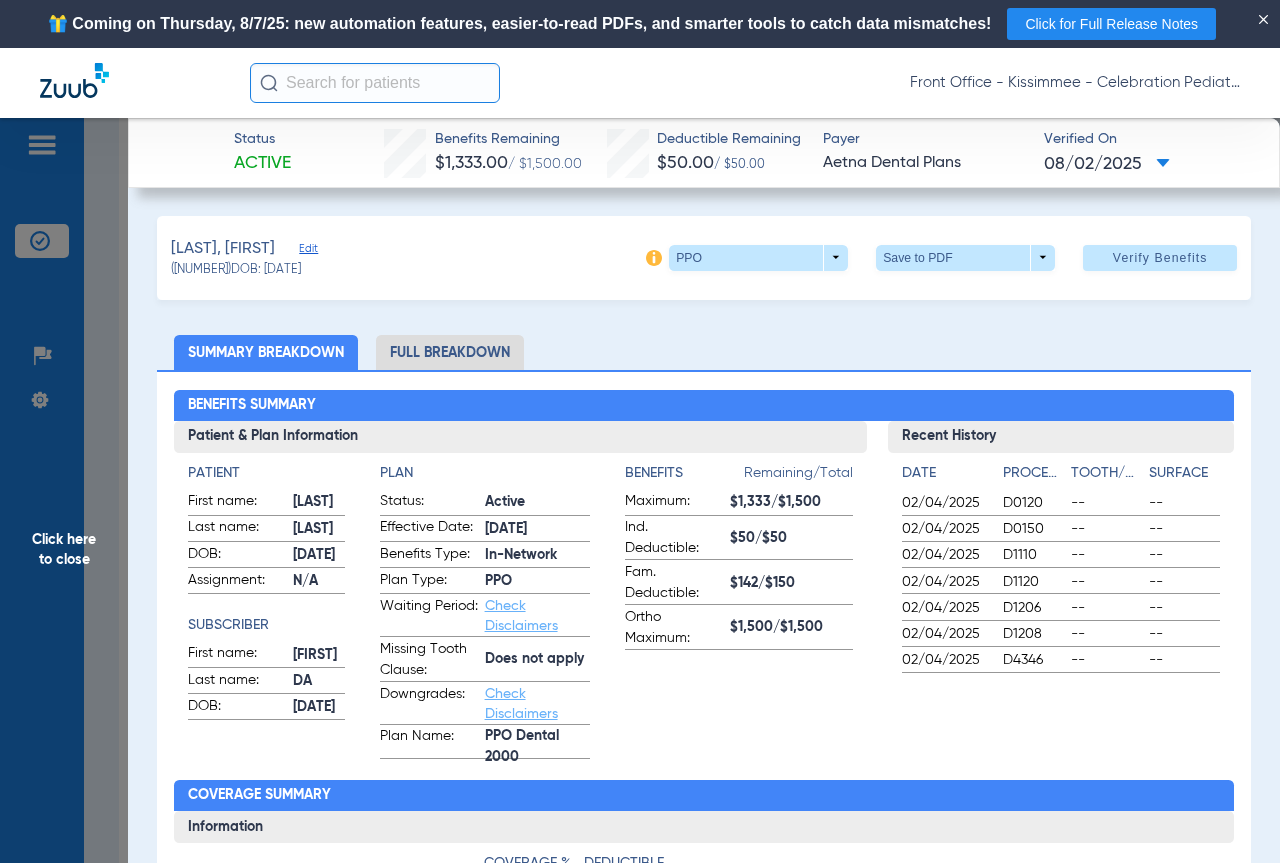 click on "Full Breakdown" 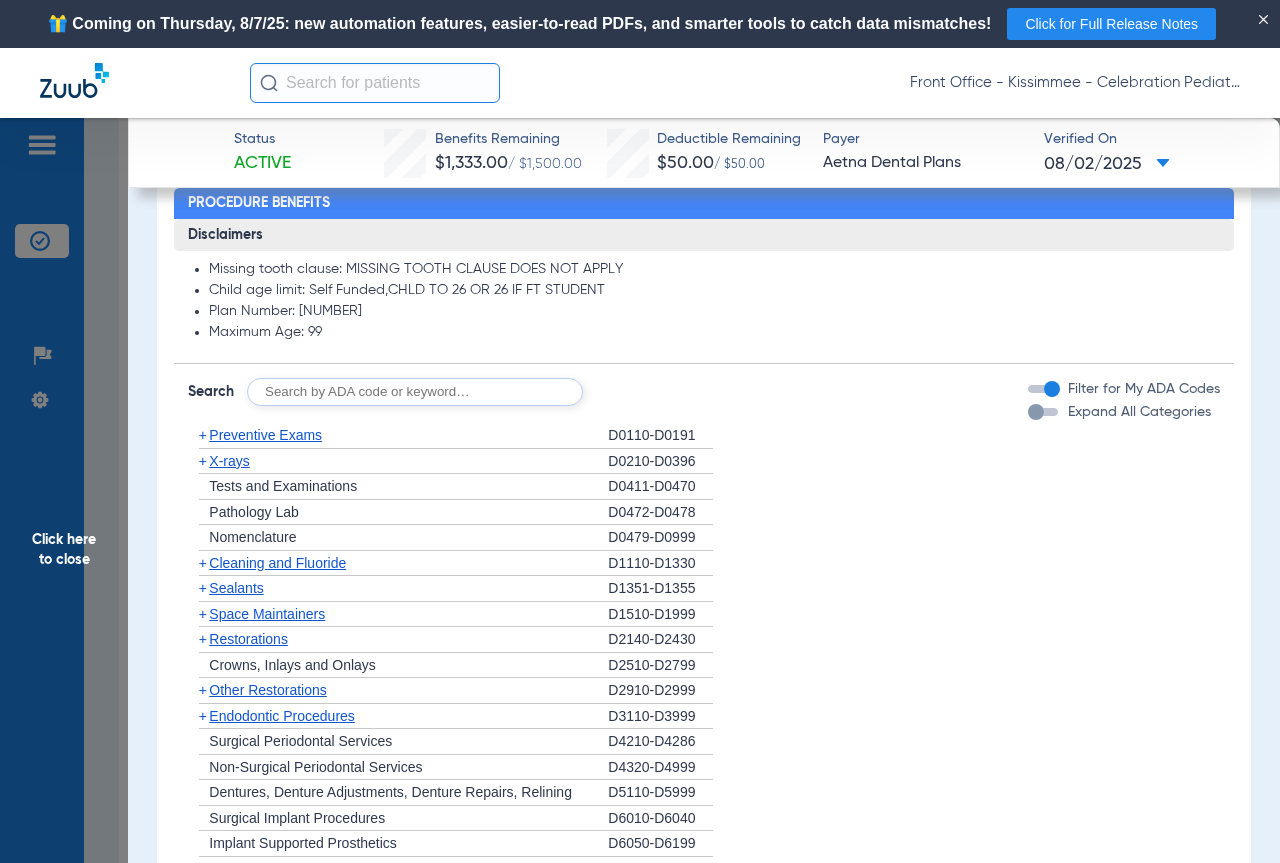 scroll, scrollTop: 1497, scrollLeft: 0, axis: vertical 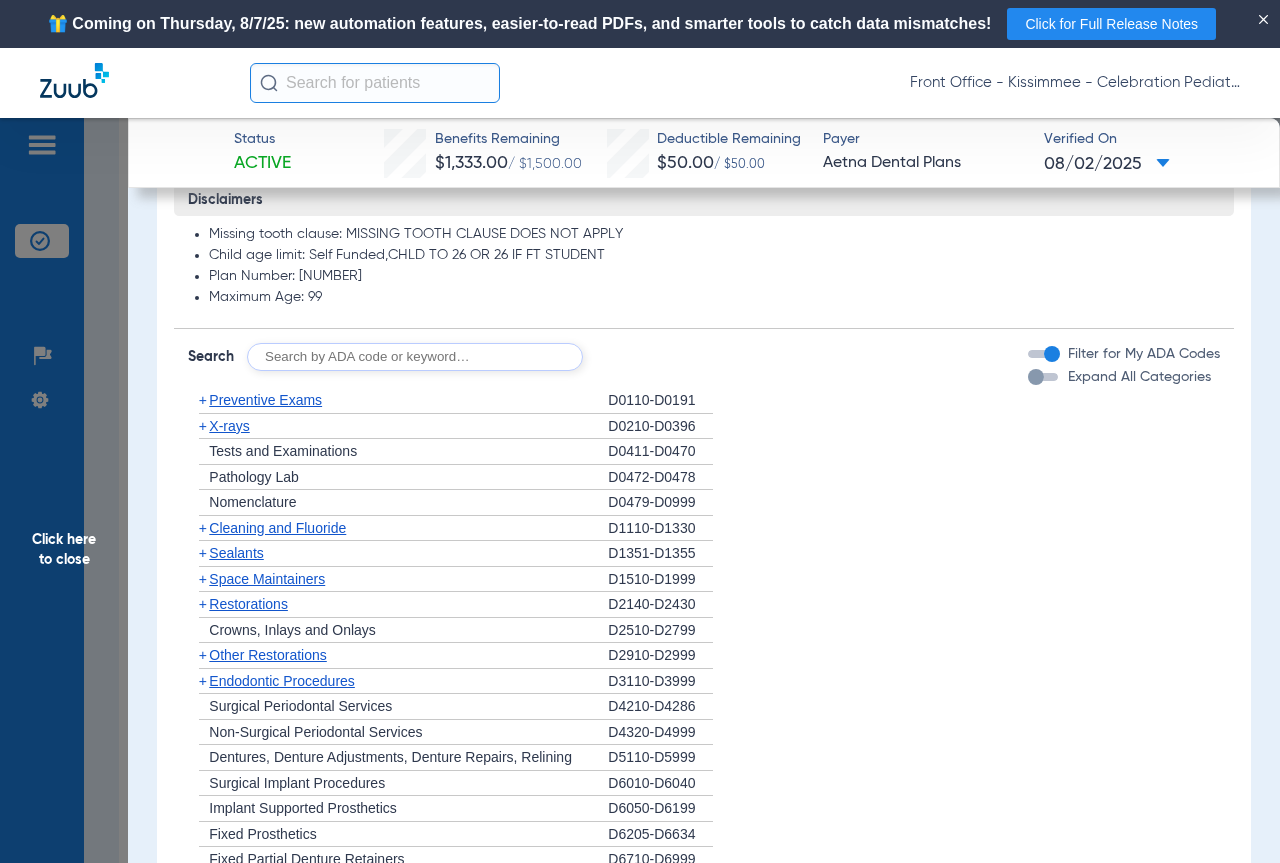 click on "X-rays" 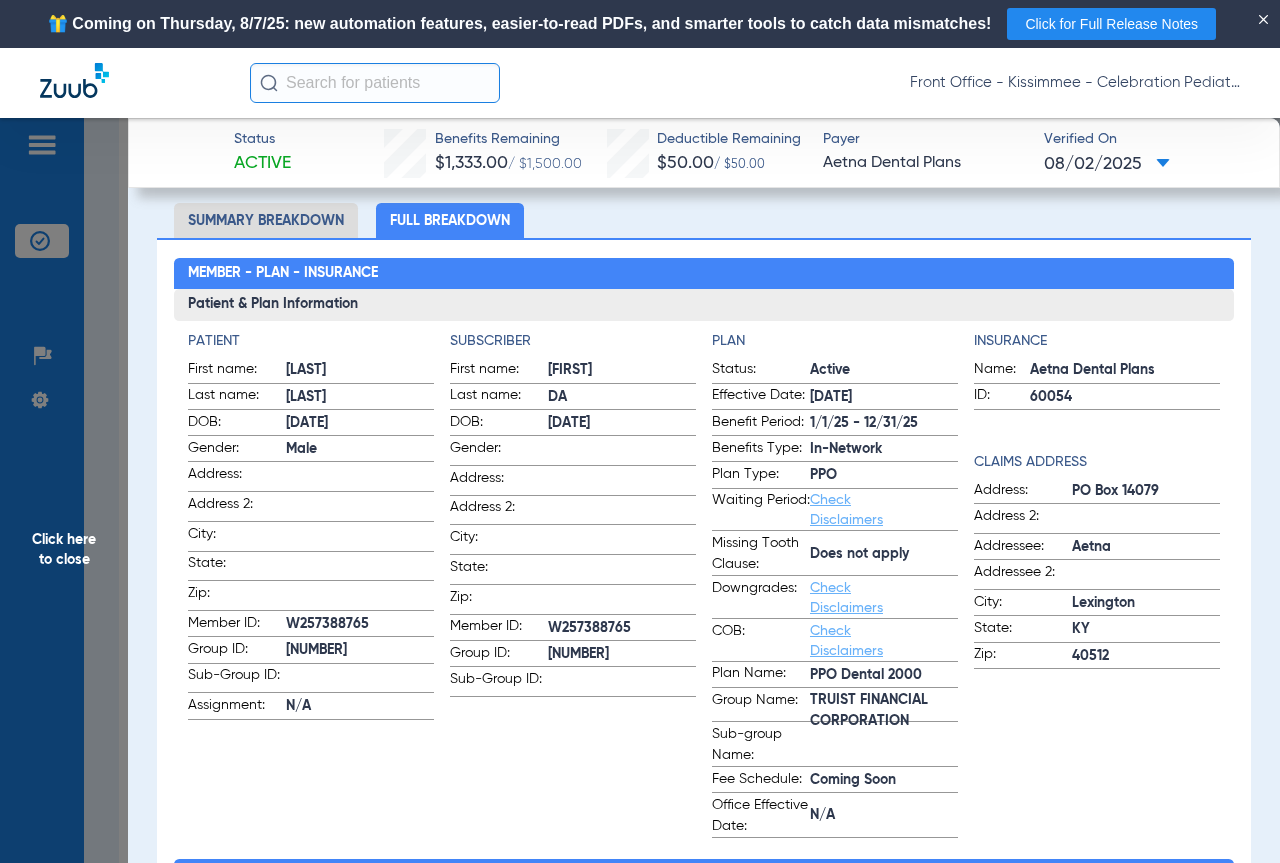 scroll, scrollTop: 200, scrollLeft: 0, axis: vertical 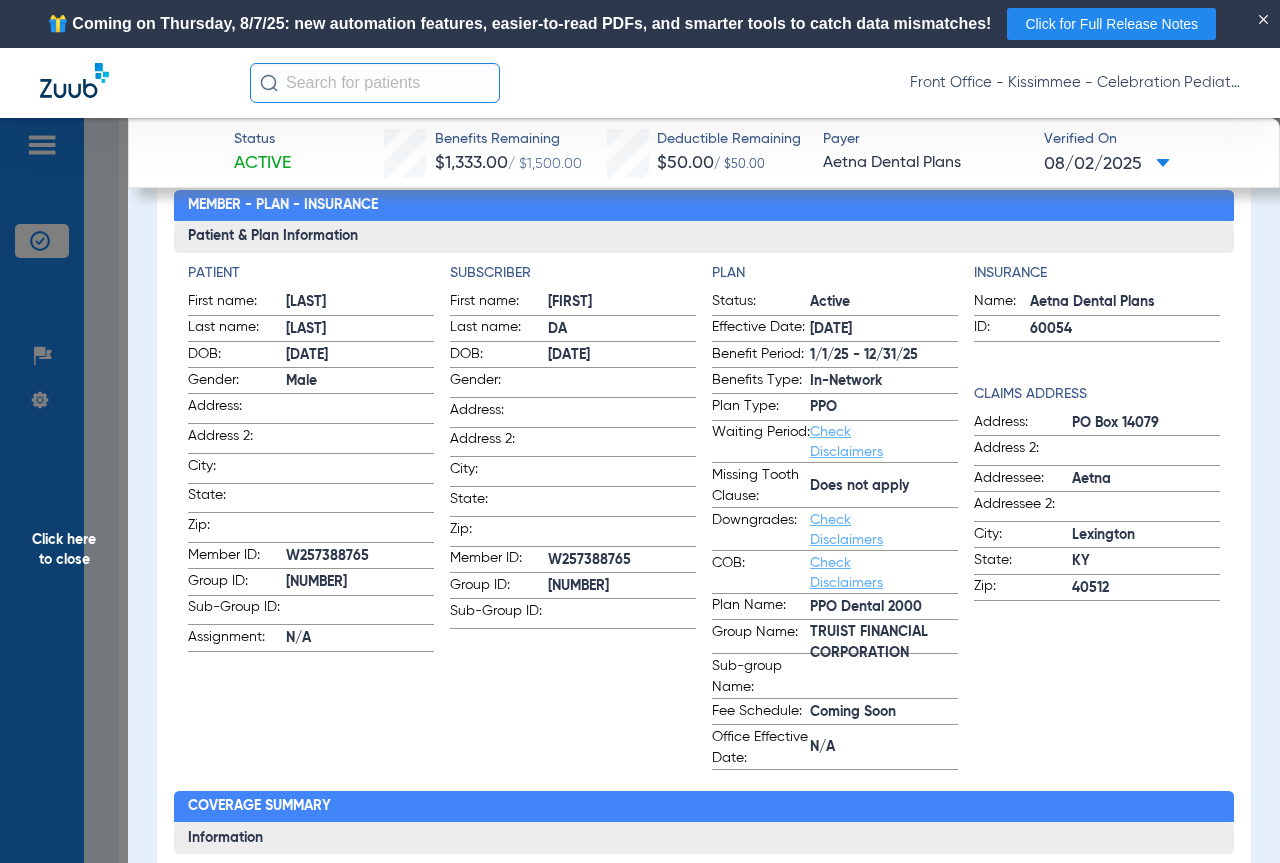 click on "Status Active  Benefits Remaining   [CURRENCY]   / [CURRENCY]   Deductible Remaining   [CURRENCY]   / [CURRENCY]  Payer Aetna Dental Plans  Verified On
[DATE]   [LAST], [FIRST]   Edit   ([NUMBER])   DOB: [DATE]   PPO  arrow_drop_down  Save to PDF  arrow_drop_down  Verify Benefits   Subscriber Information   First name  [FIRST]  Last name  [LAST] [LAST]  DOB  mm / dd / yyyy [DATE]  Member ID  W257388765  Group ID (optional)  19267801000001  Insurance Payer   Insurance
Aetna Dental Plans  Provider   Dentist
[FIRST] [LAST] [LAST]  [NUMBER]  remove   Dependent Information   First name  [FIRST]  Last name  [LAST]  DOB  mm / dd / yyyy [DATE]  Member ID  same as subscriber W257388765  Summary Breakdown   Full Breakdown  Member - Plan - Insurance Patient & Plan Information Patient First name:  [FIRST]  Last name:  [LAST]  DOB:  [DATE]  Gender:  Male  Address:    Address 2:    City:    State:    Zip:    Member ID:  W257388765  Group ID:  019267801000001  Sub-Group ID:    Assignment:  N/A  Subscriber First name:  [LAST]" 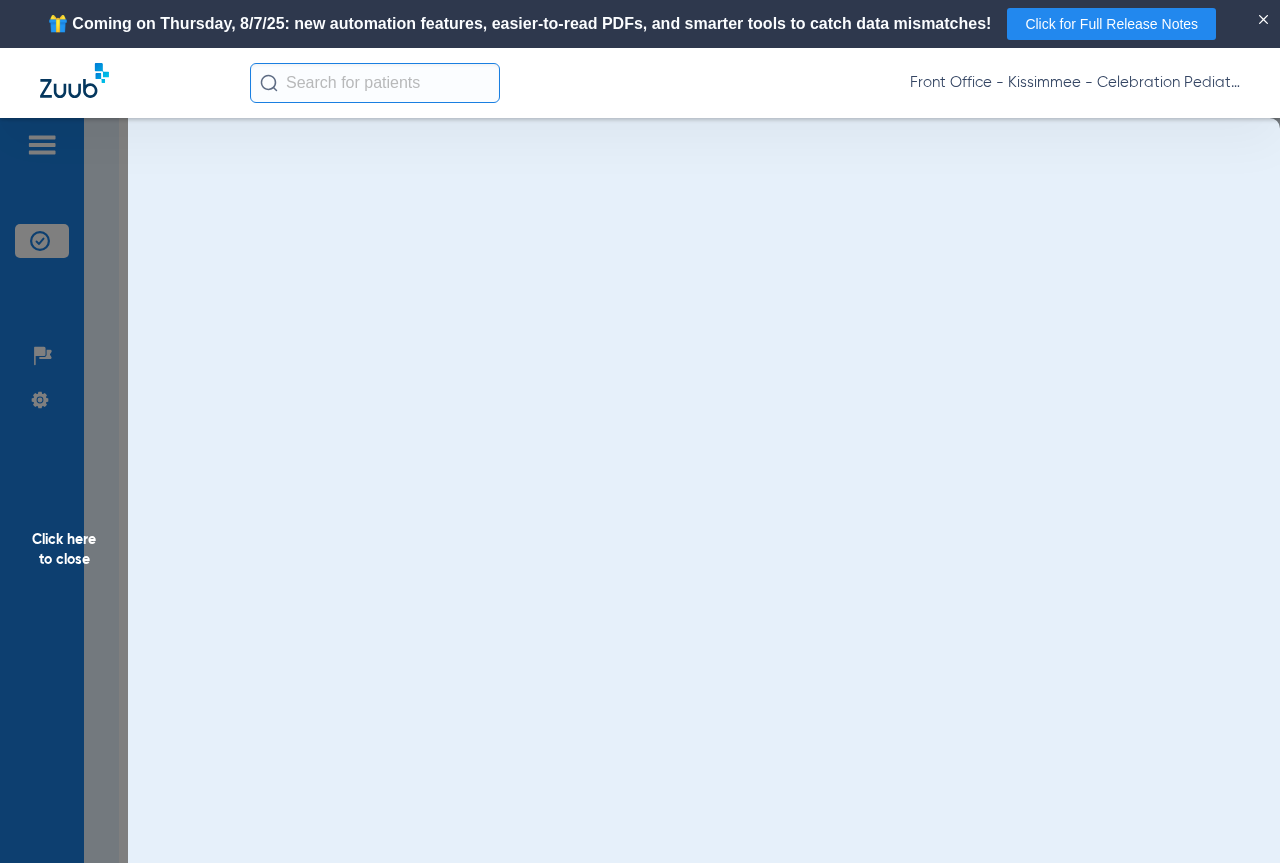 scroll, scrollTop: 0, scrollLeft: 0, axis: both 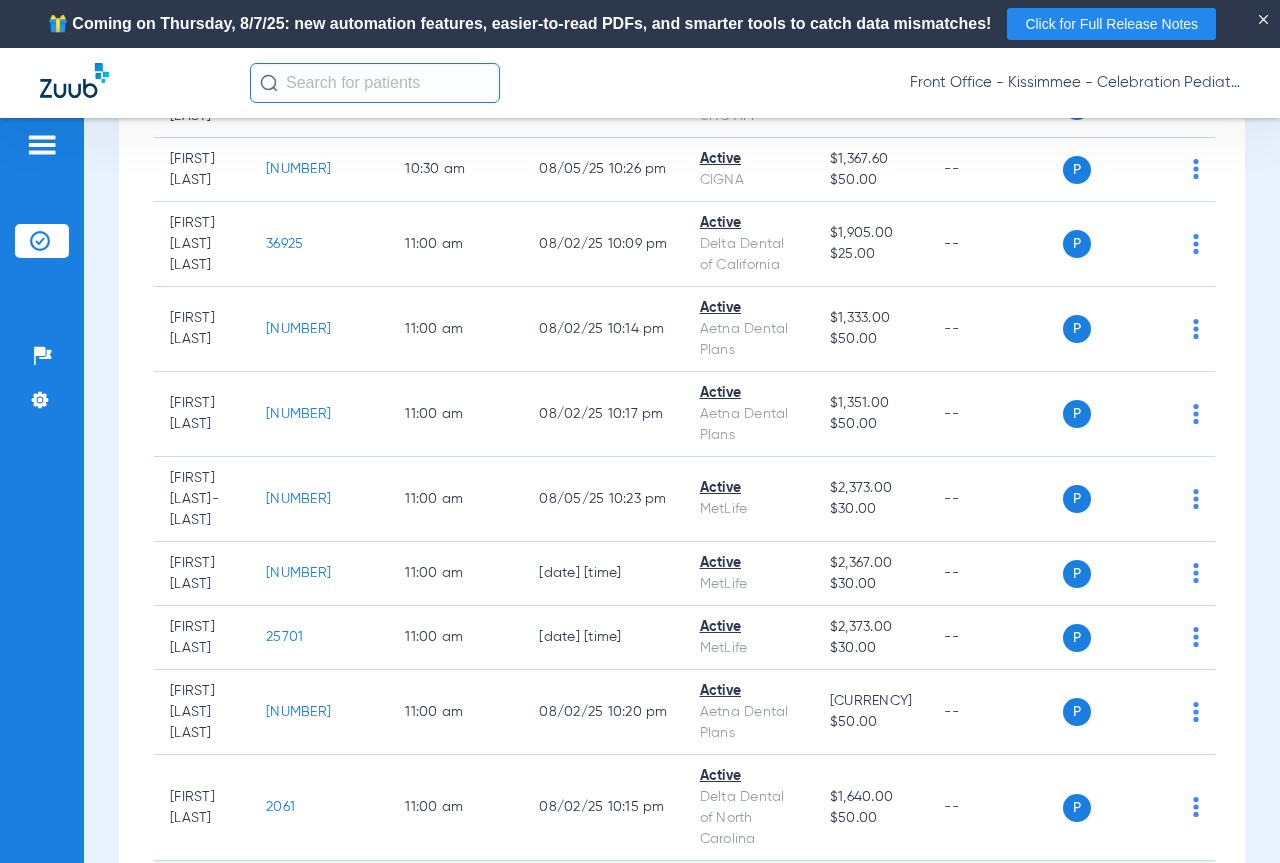 click on "[NUMBER]" 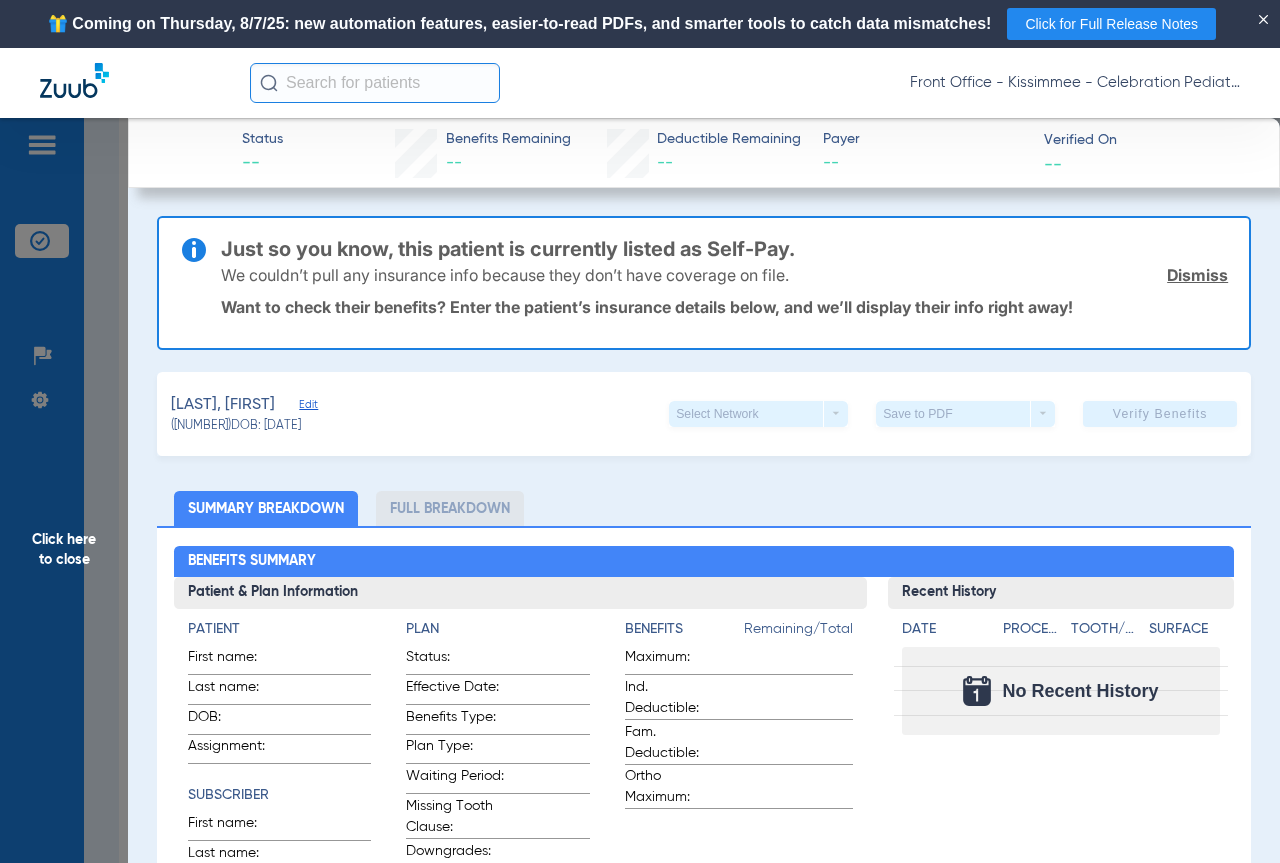 click on "Click here to close" 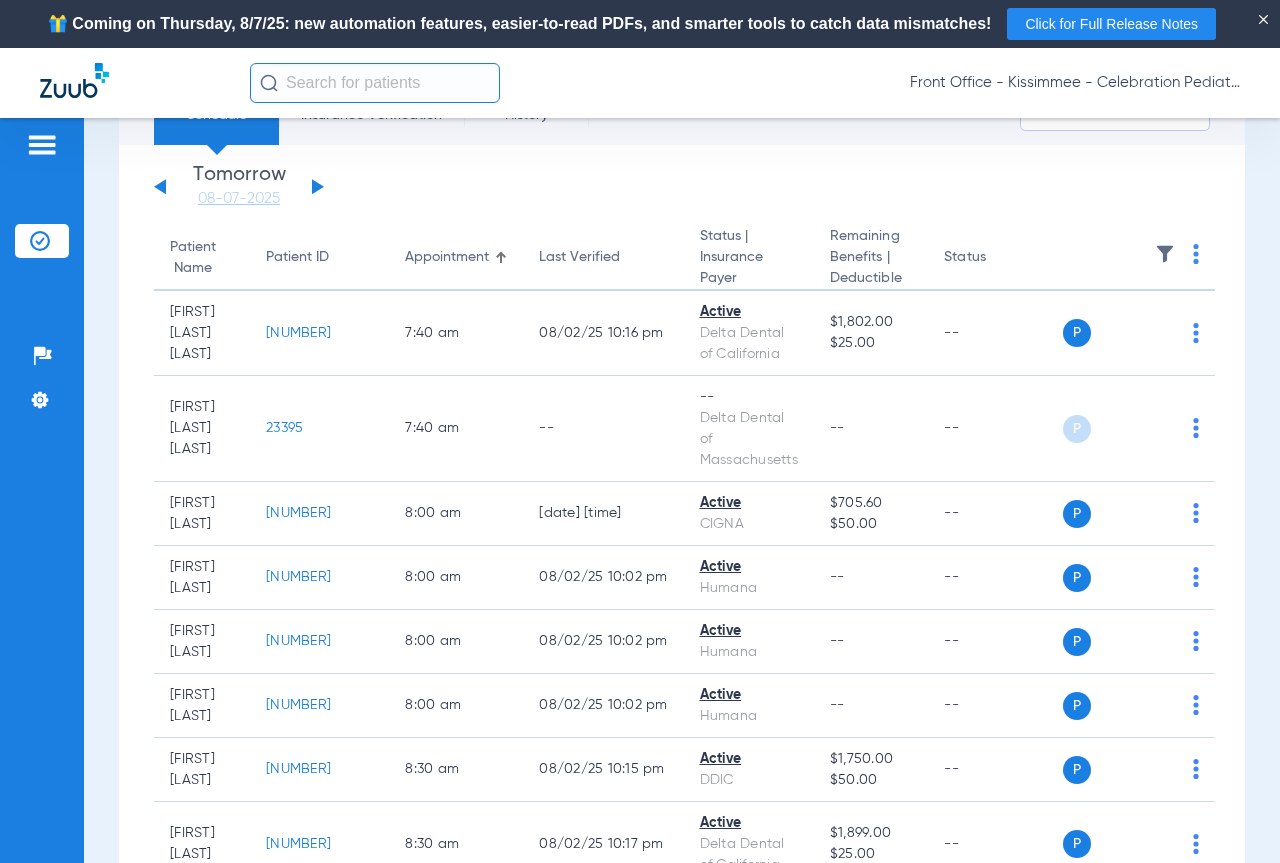 scroll, scrollTop: 0, scrollLeft: 0, axis: both 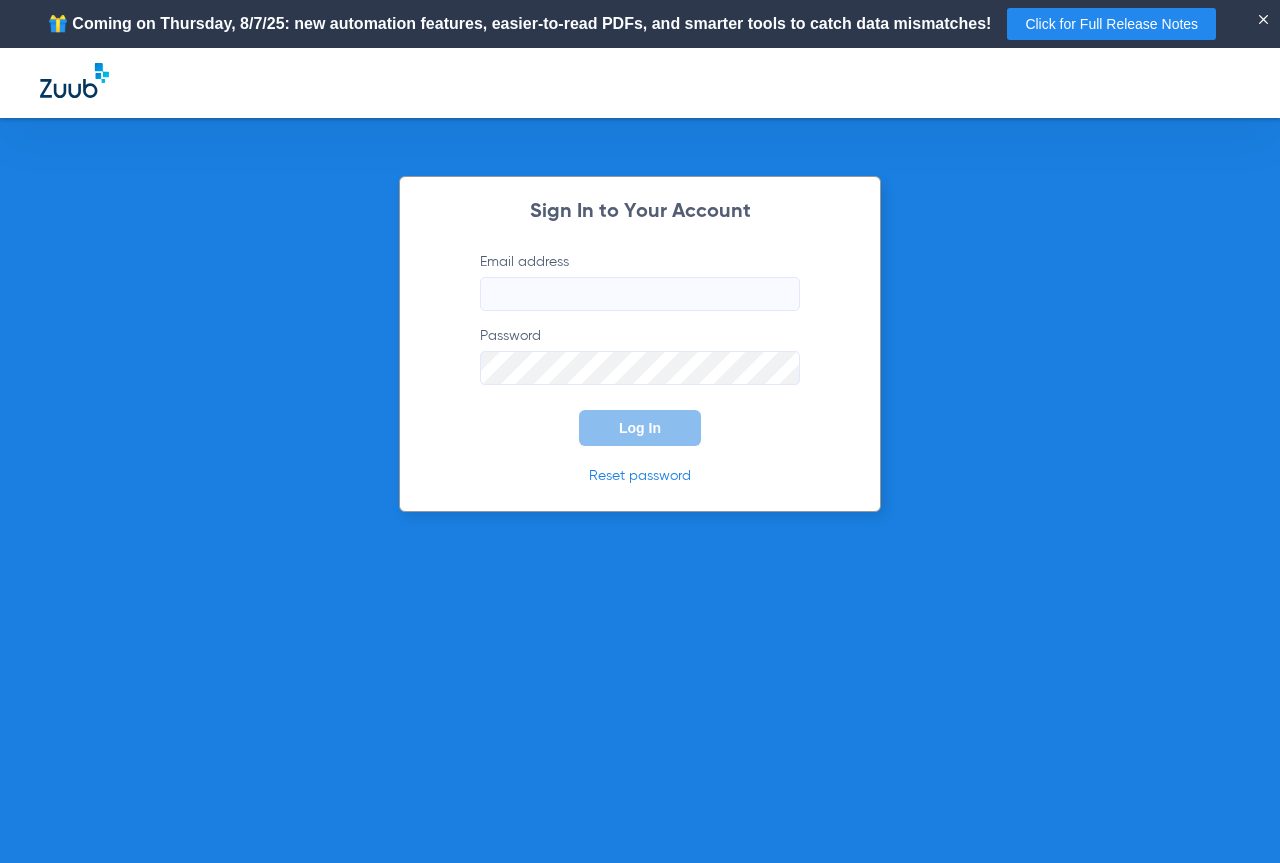 type on "cpdcelebration.billing@[DOMAIN]" 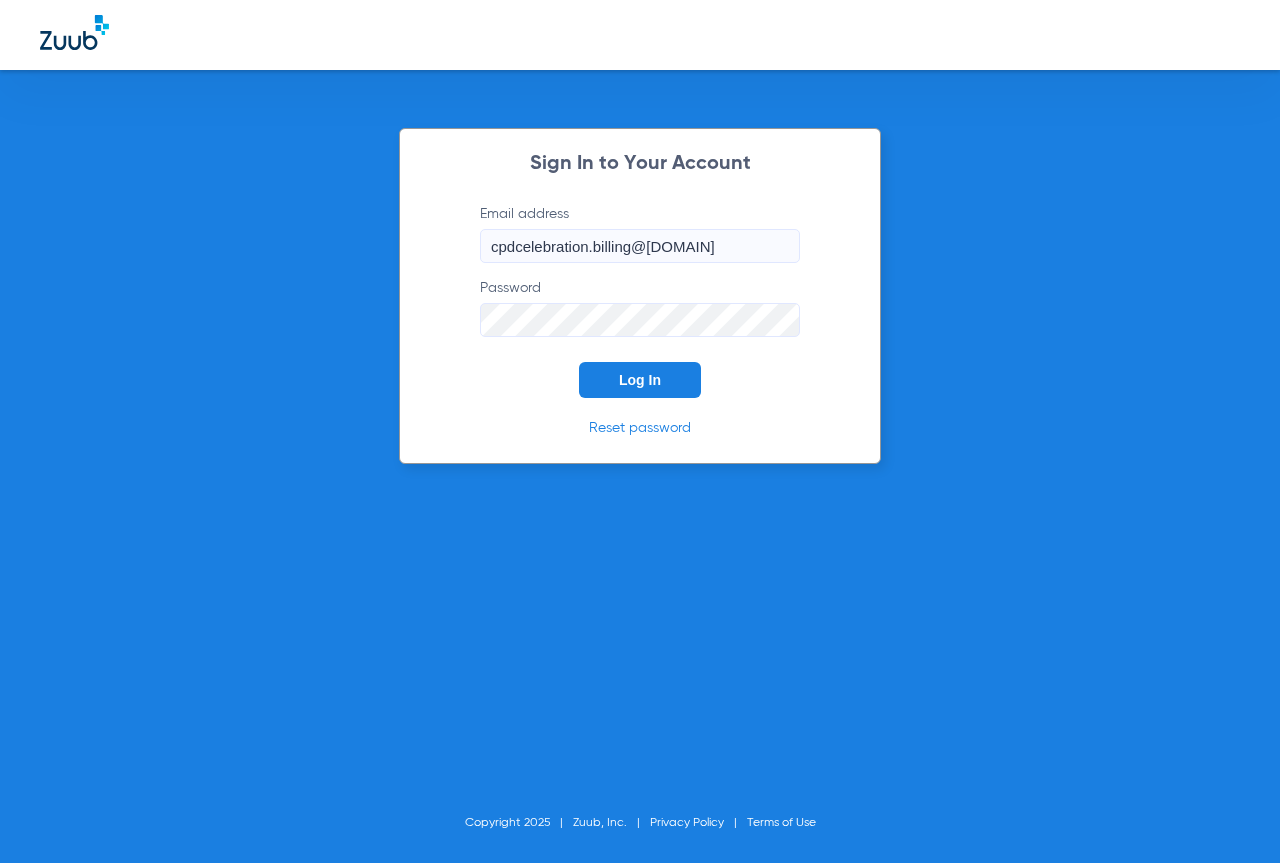 click on "Log In" 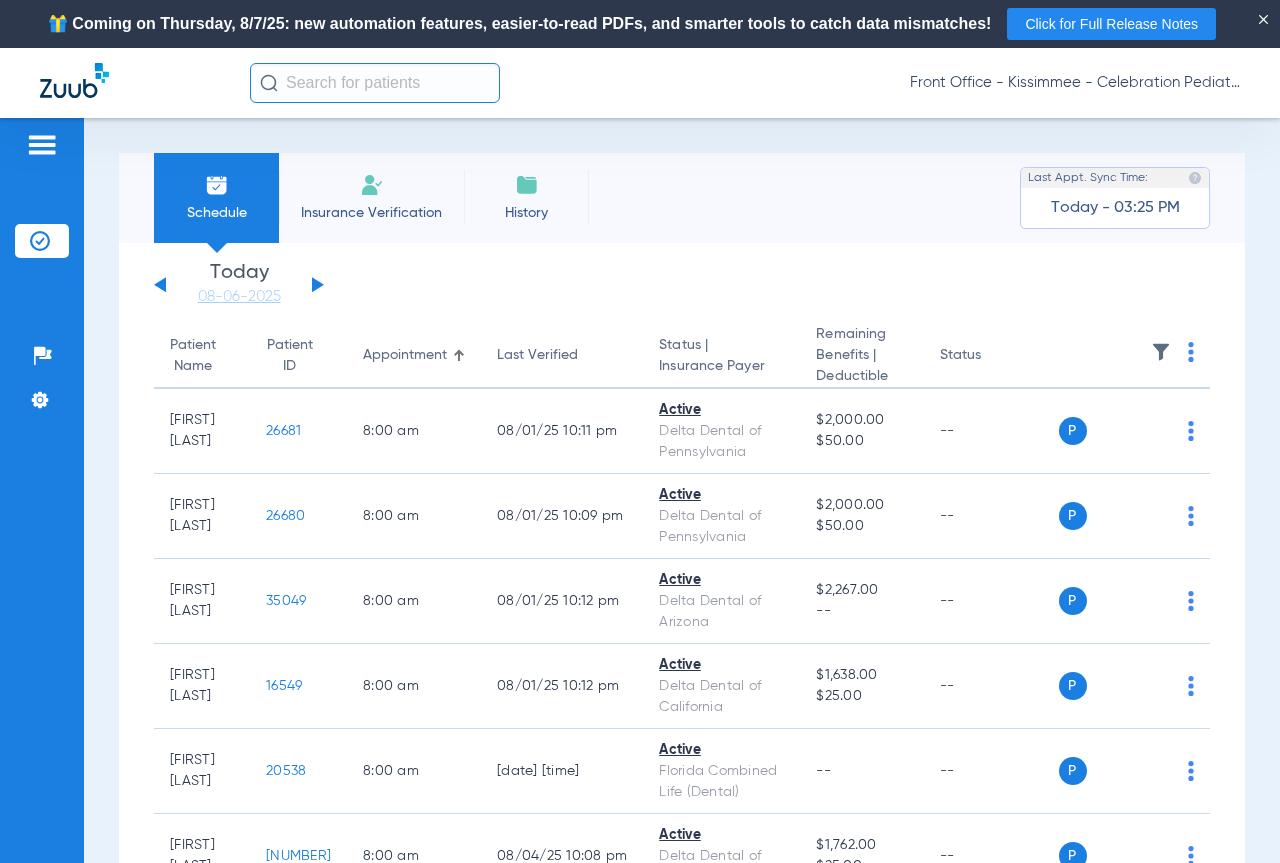 click on "Monday   06-02-2025   Tuesday   06-03-2025   Wednesday   06-04-2025   Thursday   06-05-2025   Friday   06-06-2025   Saturday   06-07-2025   Sunday   06-08-2025   Monday   06-09-2025   Tuesday   06-10-2025   Wednesday   06-11-2025   Thursday   06-12-2025   Friday   06-13-2025   Saturday   06-14-2025   Sunday   06-15-2025   Monday   06-16-2025   Tuesday   06-17-2025   Wednesday   06-18-2025   Thursday   06-19-2025   Friday   06-20-2025   Saturday   06-21-2025   Sunday   06-22-2025   Monday   06-23-2025   Tuesday   06-24-2025   Wednesday   06-25-2025   Thursday   06-26-2025   Friday   06-27-2025   Saturday   06-28-2025   Sunday   06-29-2025   Monday   06-30-2025   Tuesday   07-01-2025   Wednesday   07-02-2025   Thursday   07-03-2025   Friday   07-04-2025   Saturday   07-05-2025   Sunday   07-06-2025   Monday   07-07-2025   Tuesday   07-08-2025   Wednesday   07-09-2025   Thursday   07-10-2025   Friday   07-11-2025   Saturday   07-12-2025   Sunday   07-13-2025   Monday   07-14-2025   Tuesday   07-15-2025   Today" 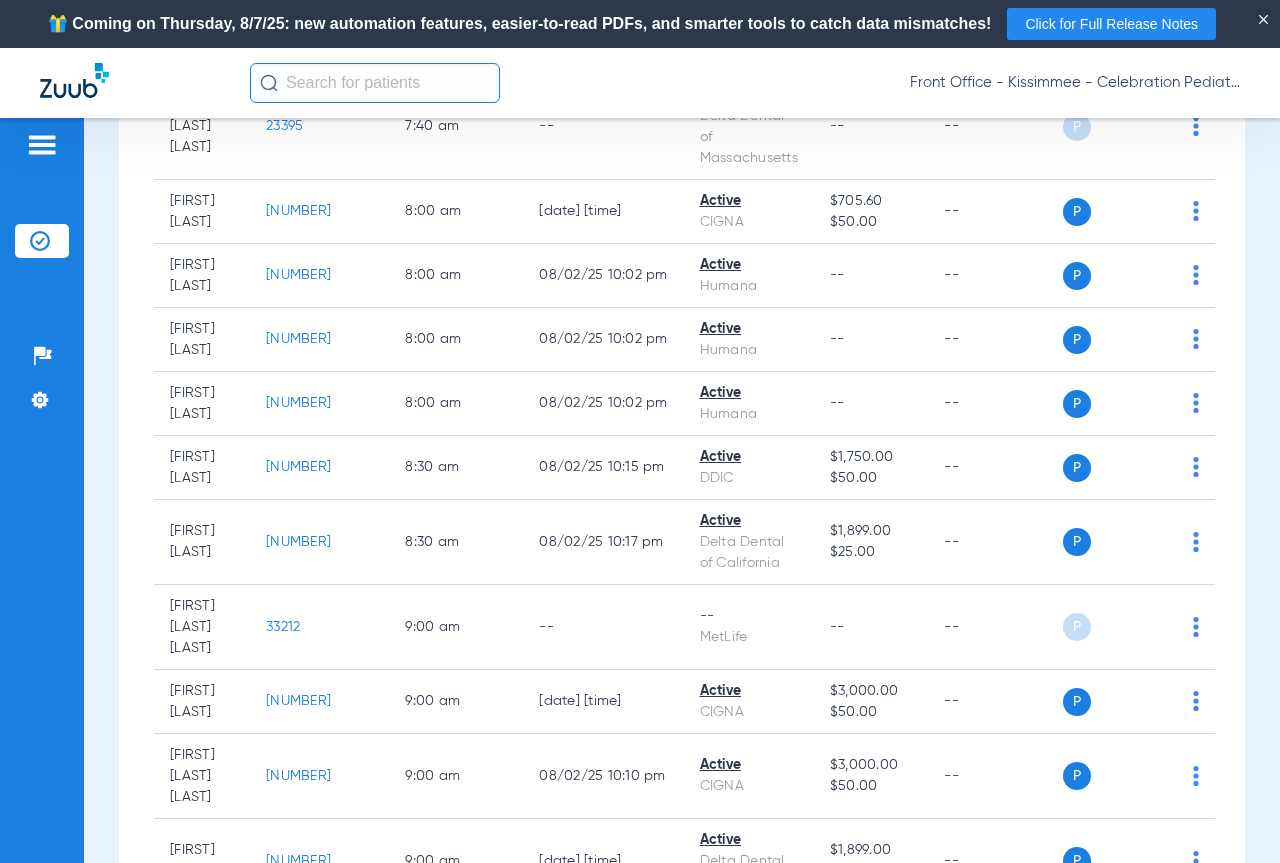 scroll, scrollTop: 700, scrollLeft: 0, axis: vertical 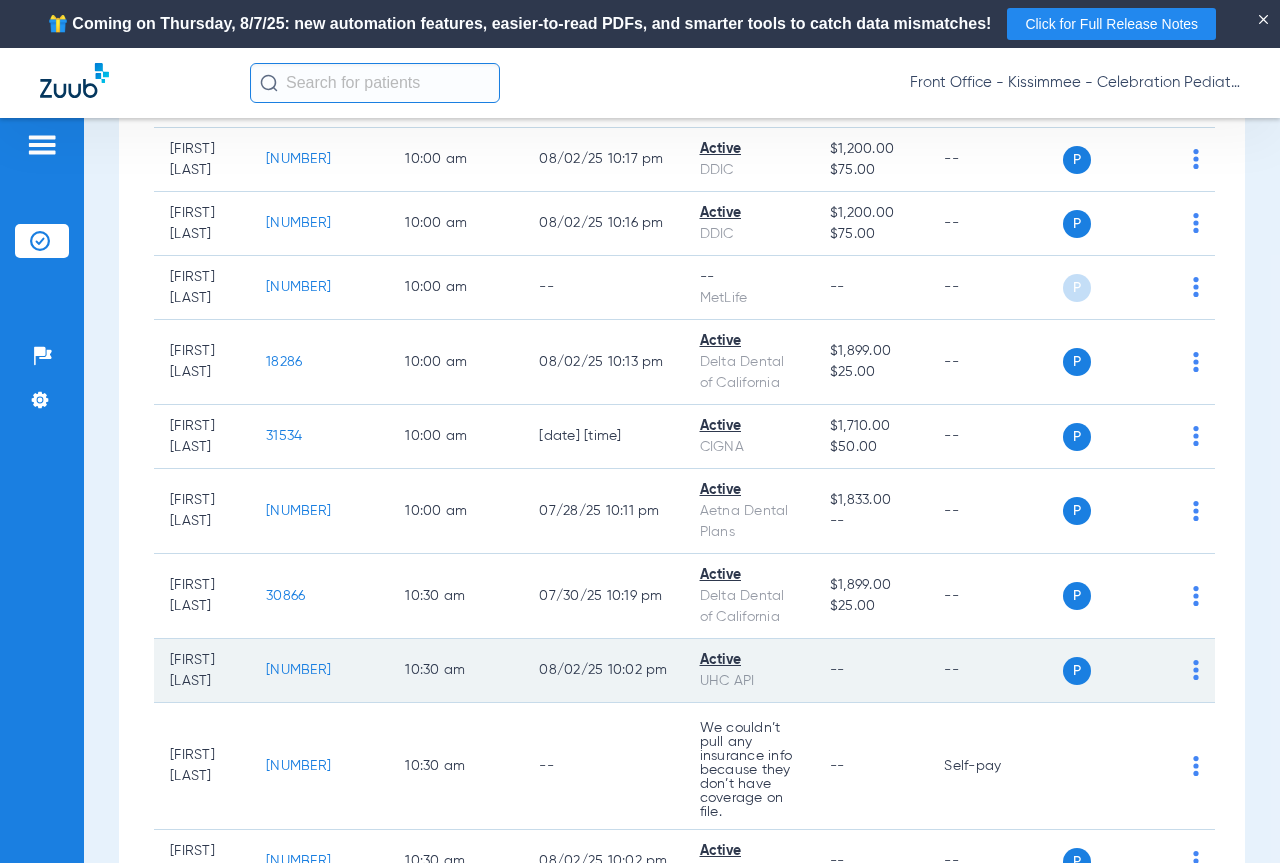 click on "[NUMBER]" 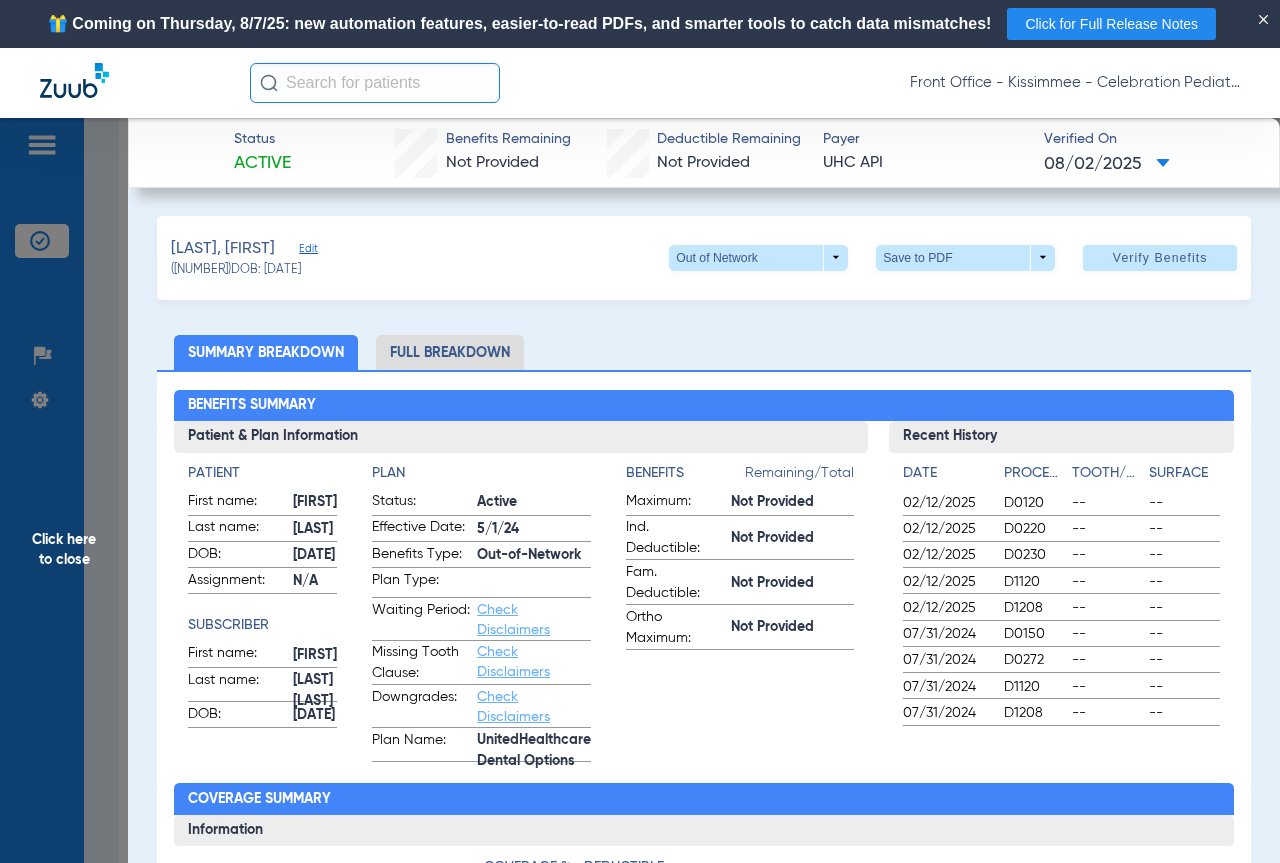 click on "Full Breakdown" 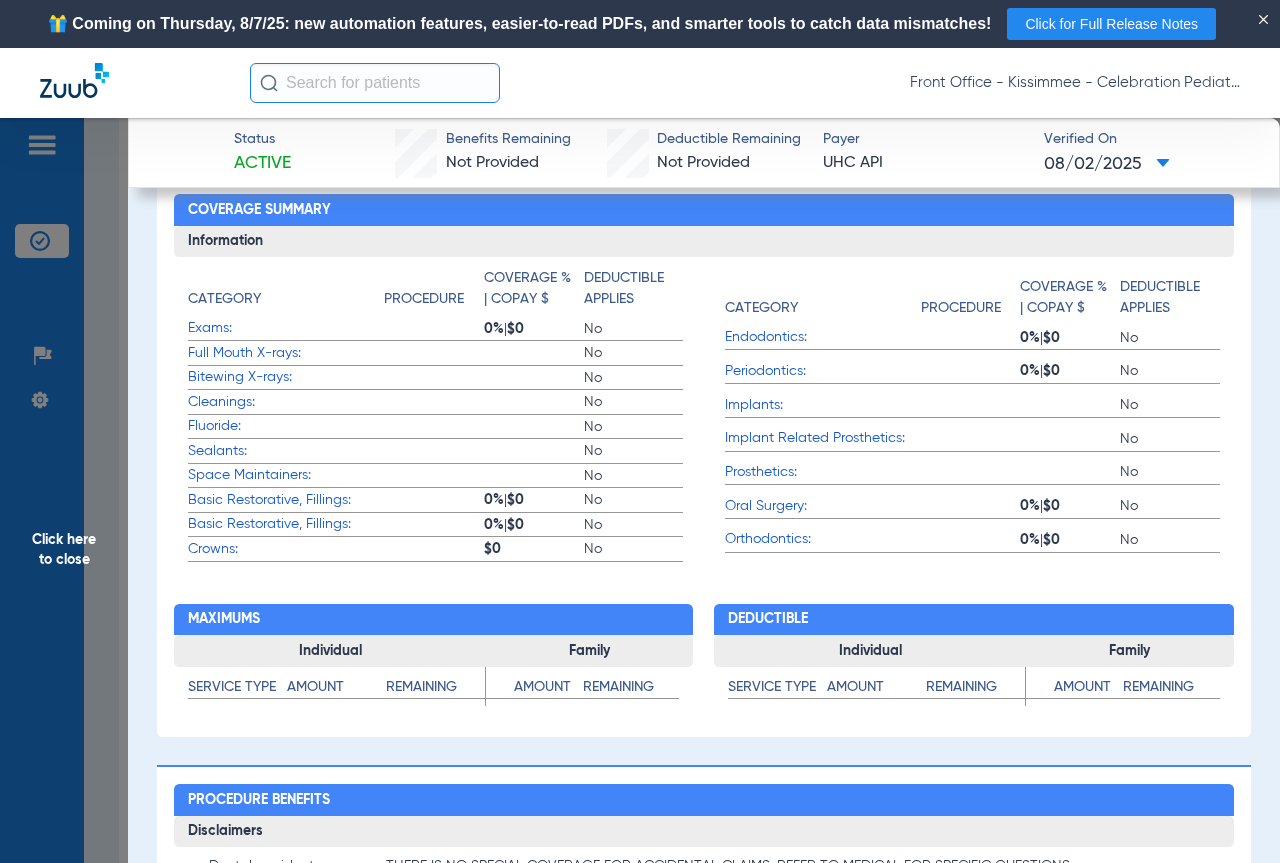 scroll, scrollTop: 600, scrollLeft: 0, axis: vertical 